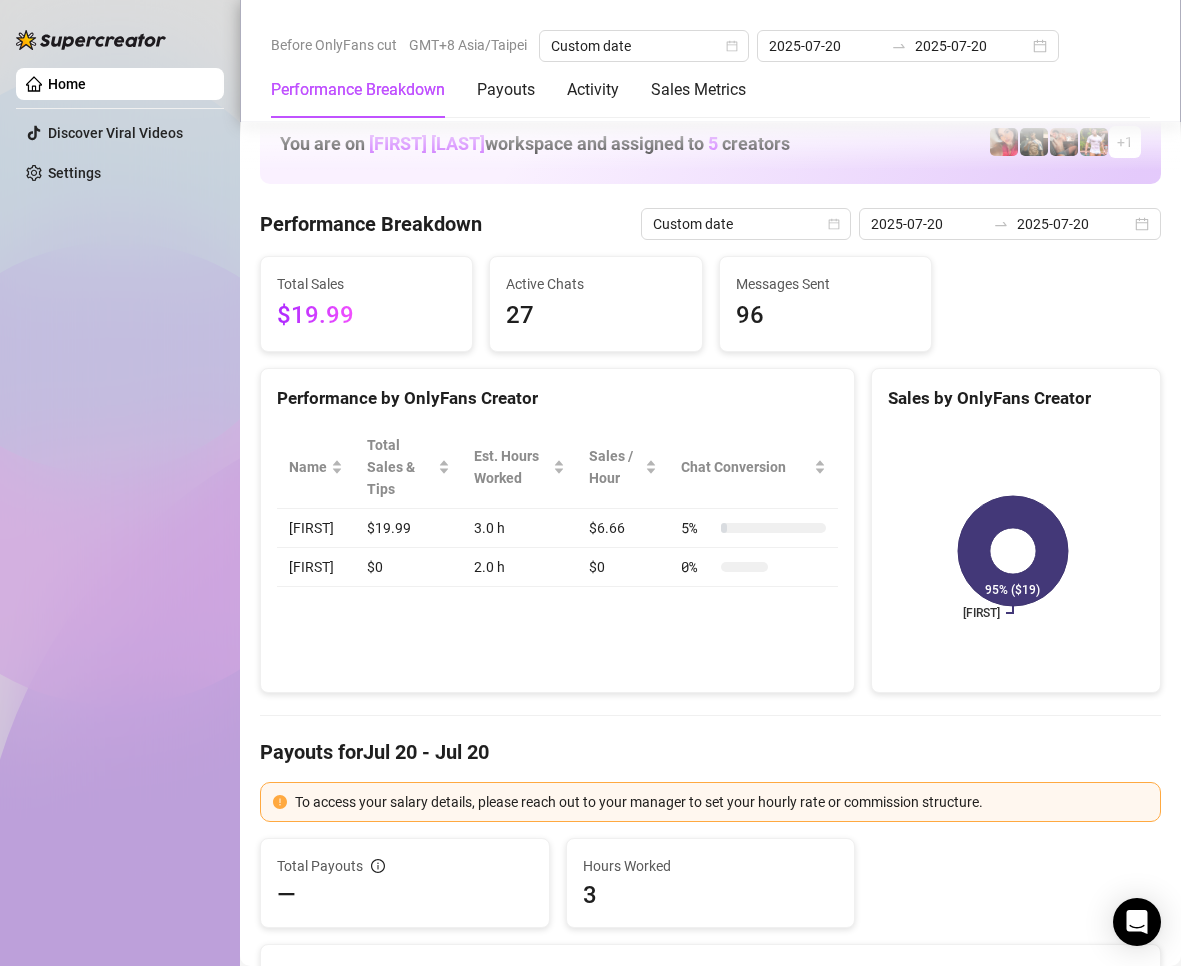 scroll, scrollTop: 0, scrollLeft: 0, axis: both 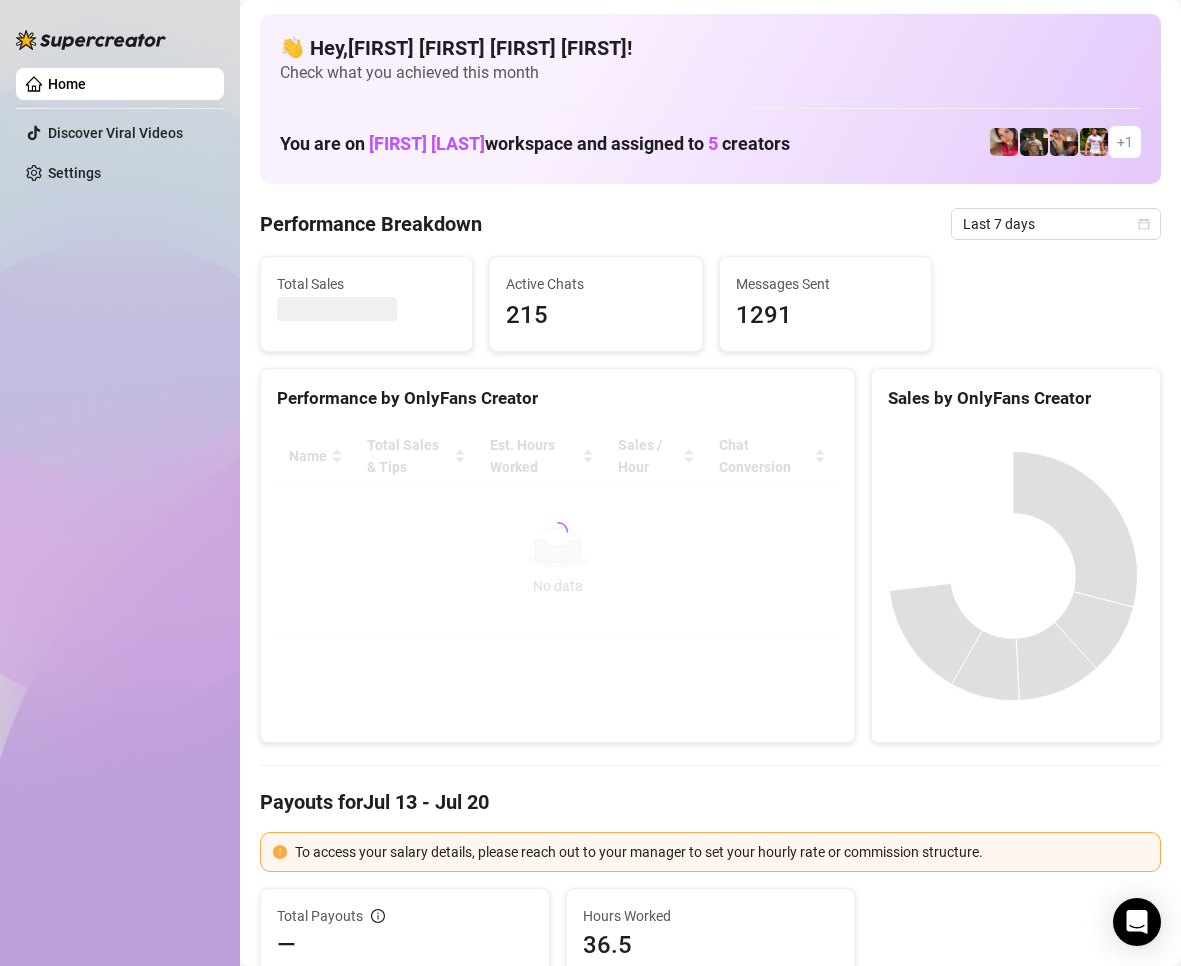 click on "Performance Breakdown Last 7 days Total Sales Active Chats 215 Messages Sent 1291 Performance by OnlyFans Creator Name Total Sales & Tips Est. Hours Worked Sales / Hour Chat Conversion No data No data Sales by OnlyFans Creator Payouts for  Jul 13 - Jul 20 To access your salary details, please reach out to your manager to set your hourly rate or commission structure. Total Payouts — Hours Worked 36.5 Breakdown Hours Worked 36.5 X Hourly Rate — + Sales X Commissions — = Payouts — Activity Sales by Jul 13 - Jul 20 Engagement by Jul 13 - Jul 20 Messages Breakdown Last 24 hours Messages PPVs Account Message Media Price When Sent When Purchased Vanessa did i make you feel warm right now? Free Jul 20, 03:11 AM — View Chat Vanessa yes, thats what im thinking, i want to make sure that everything is worth a penny. thanks cause im the only girl you spent... you made me feel special. Free Jul 20, 03:10 AM — View Chat Vanessa 5 $49.99 Jul 20, 03:08 AM — View Chat Vanessa Free Jul 20, 03:06 AM — View Chat 1" at bounding box center [710, 1959] 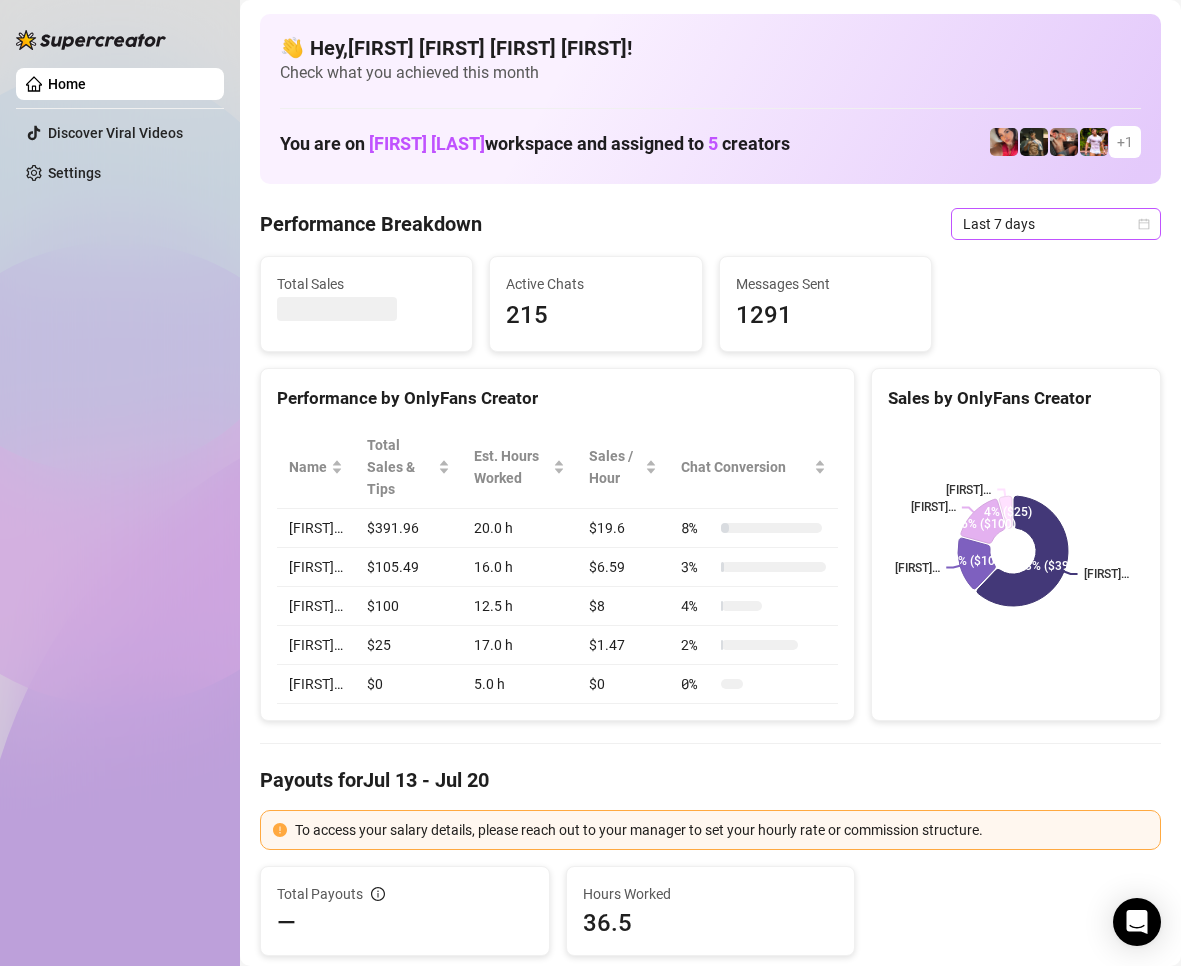 click on "Last 7 days" at bounding box center [1056, 224] 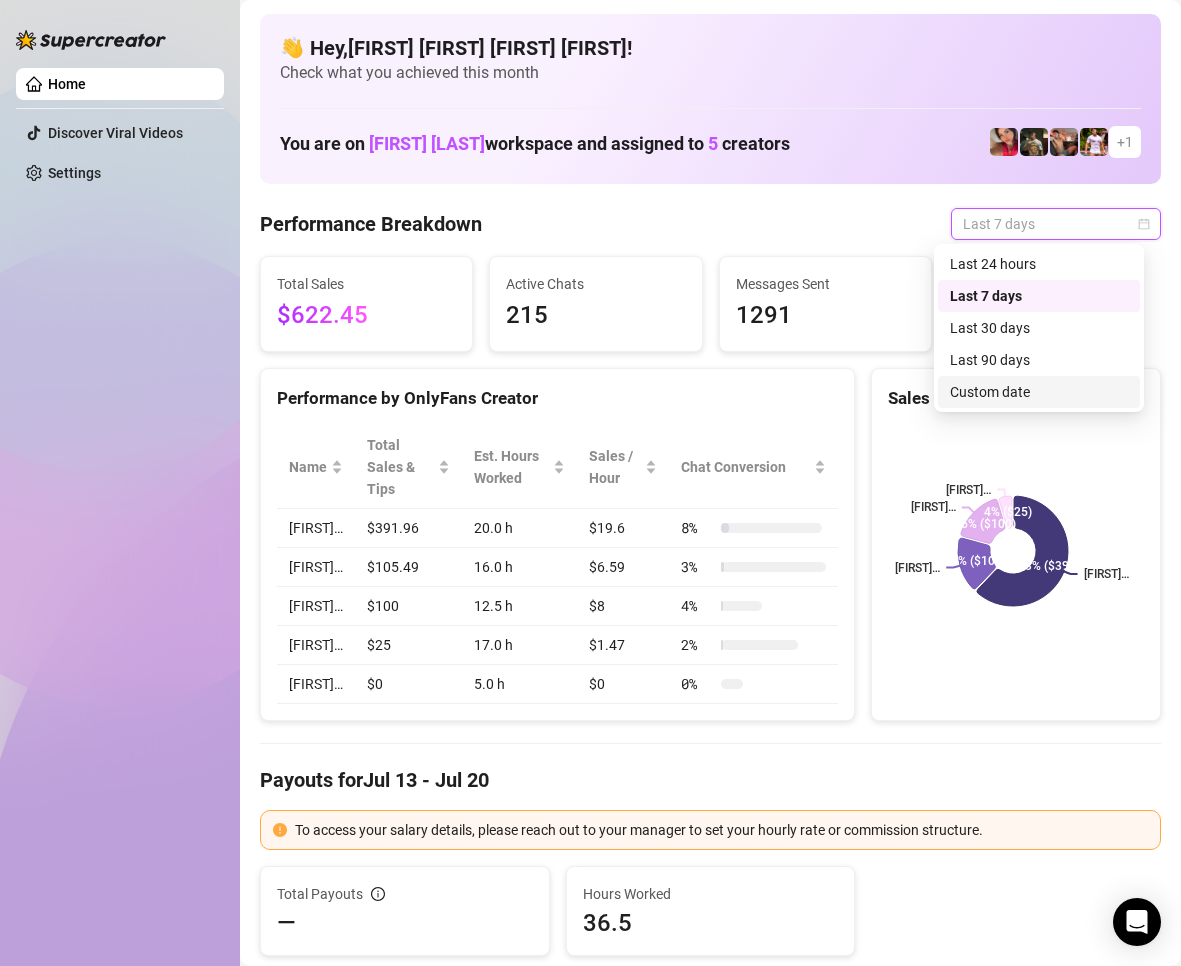 click on "Custom date" at bounding box center (1039, 392) 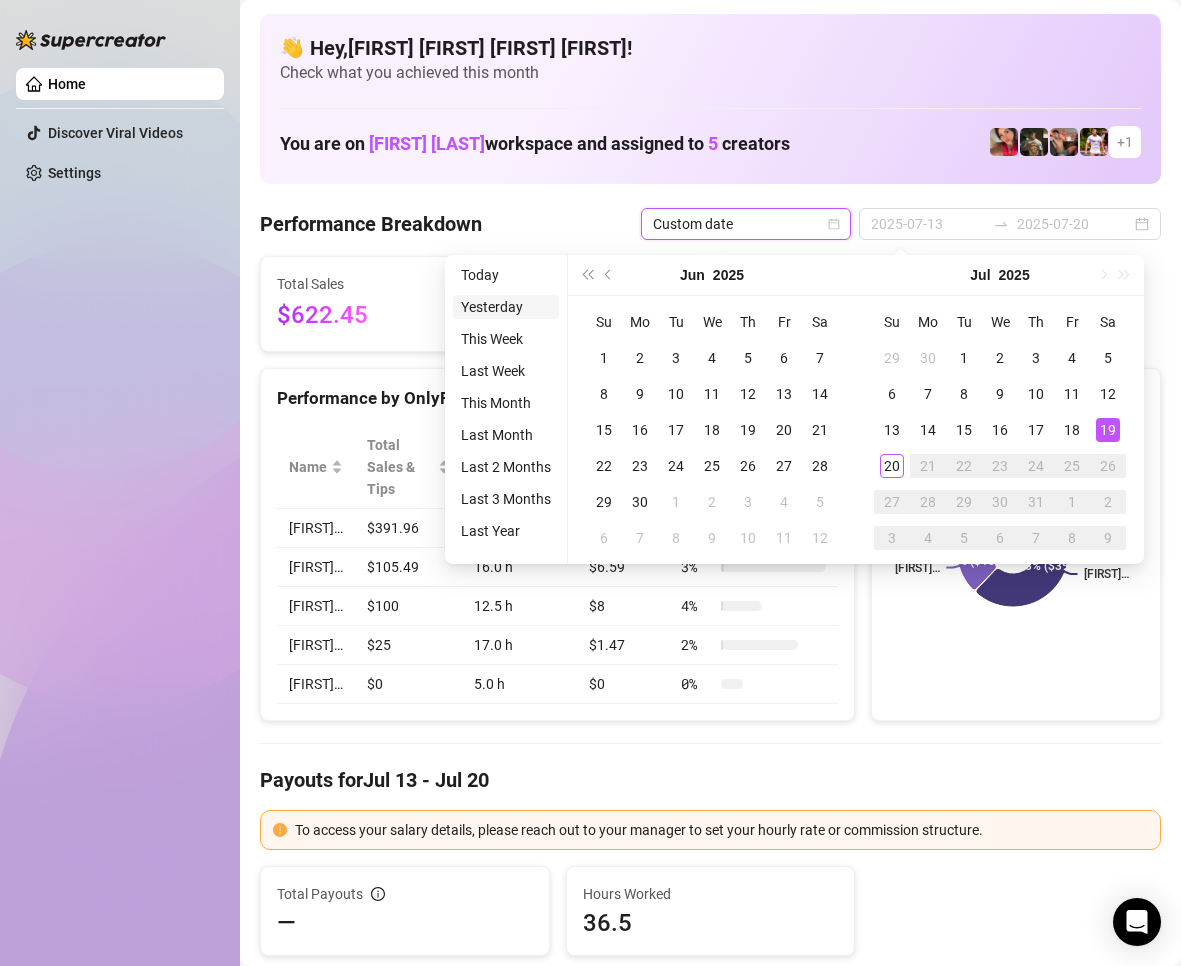 type on "2025-07-19" 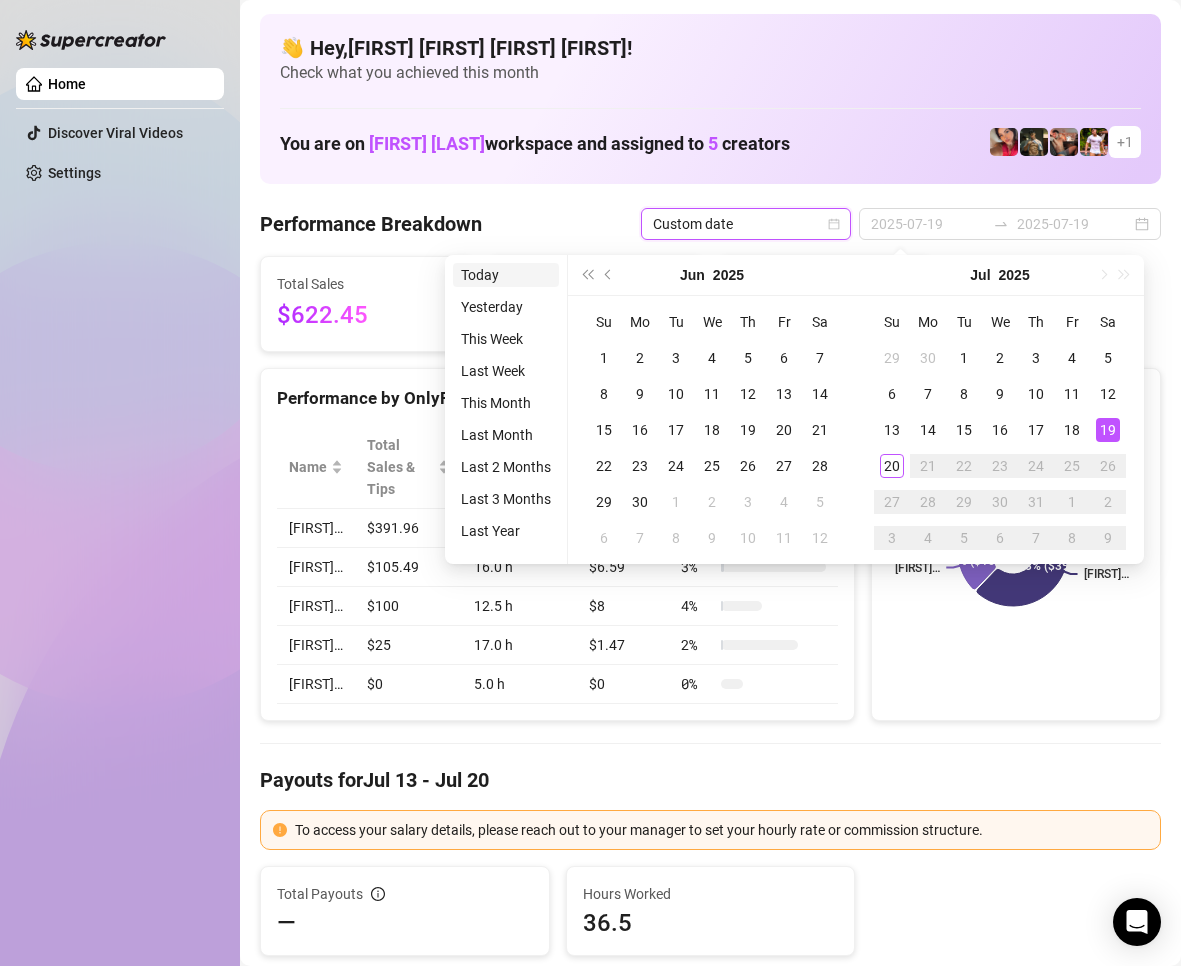 type on "2025-07-13" 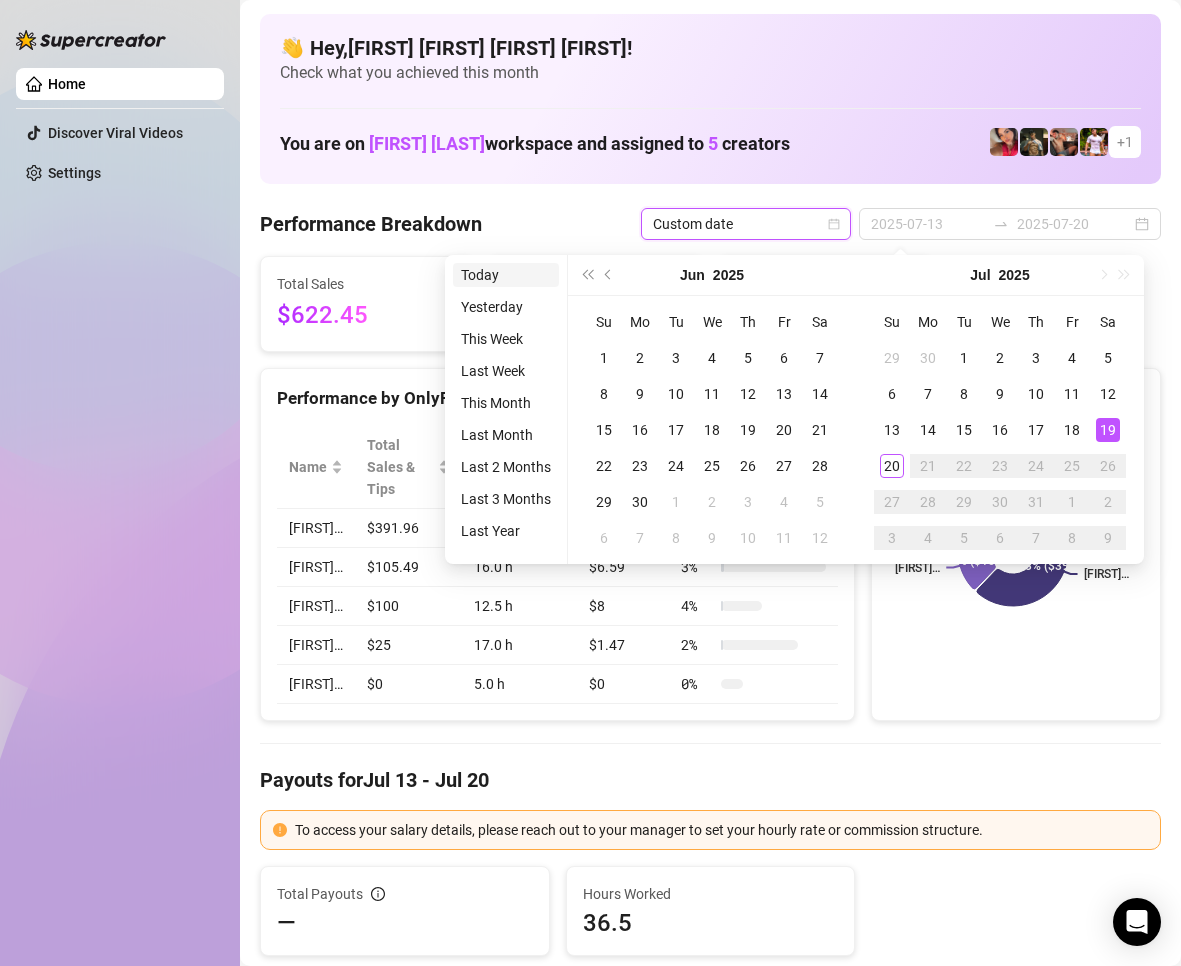 type on "2025-07-20" 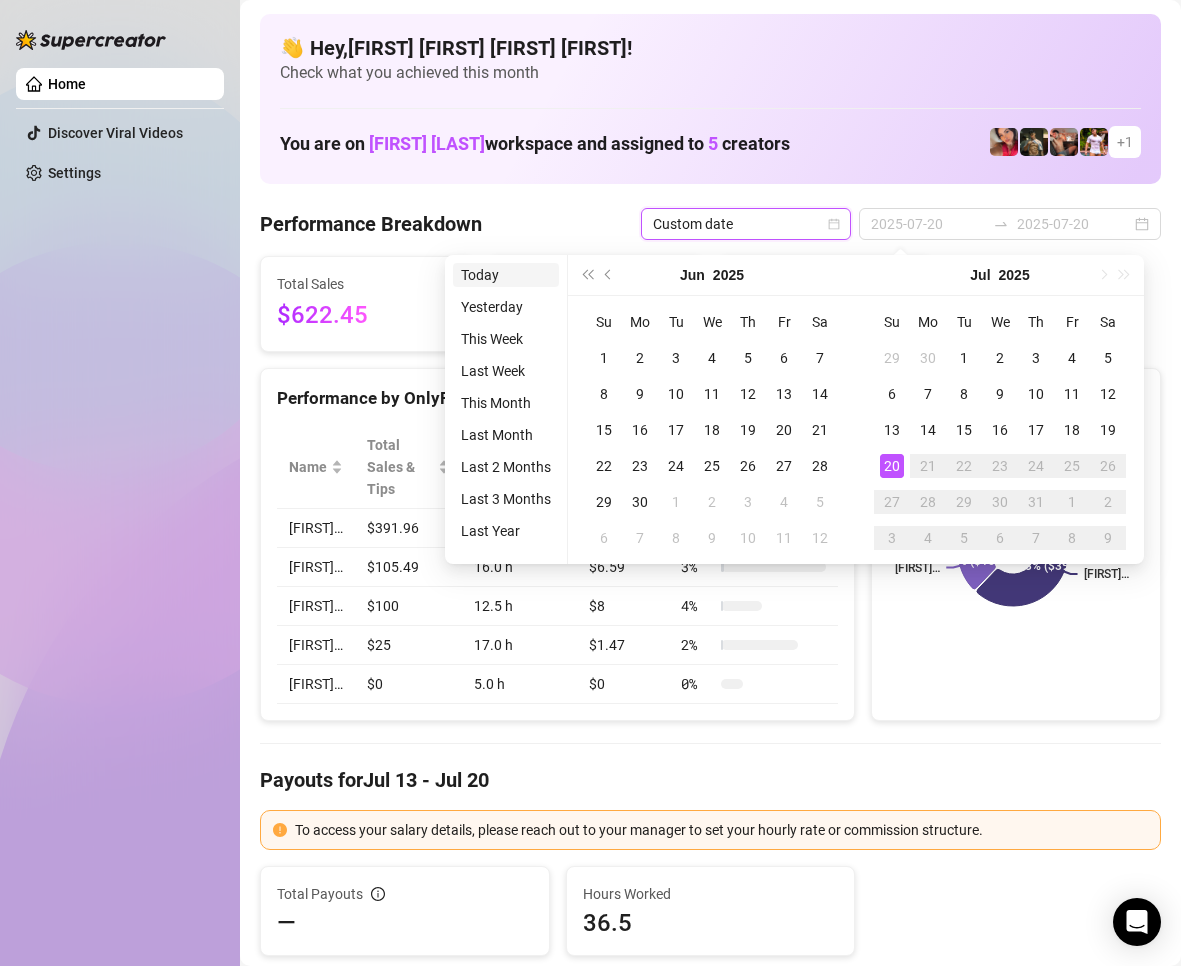 click on "Today" at bounding box center [506, 275] 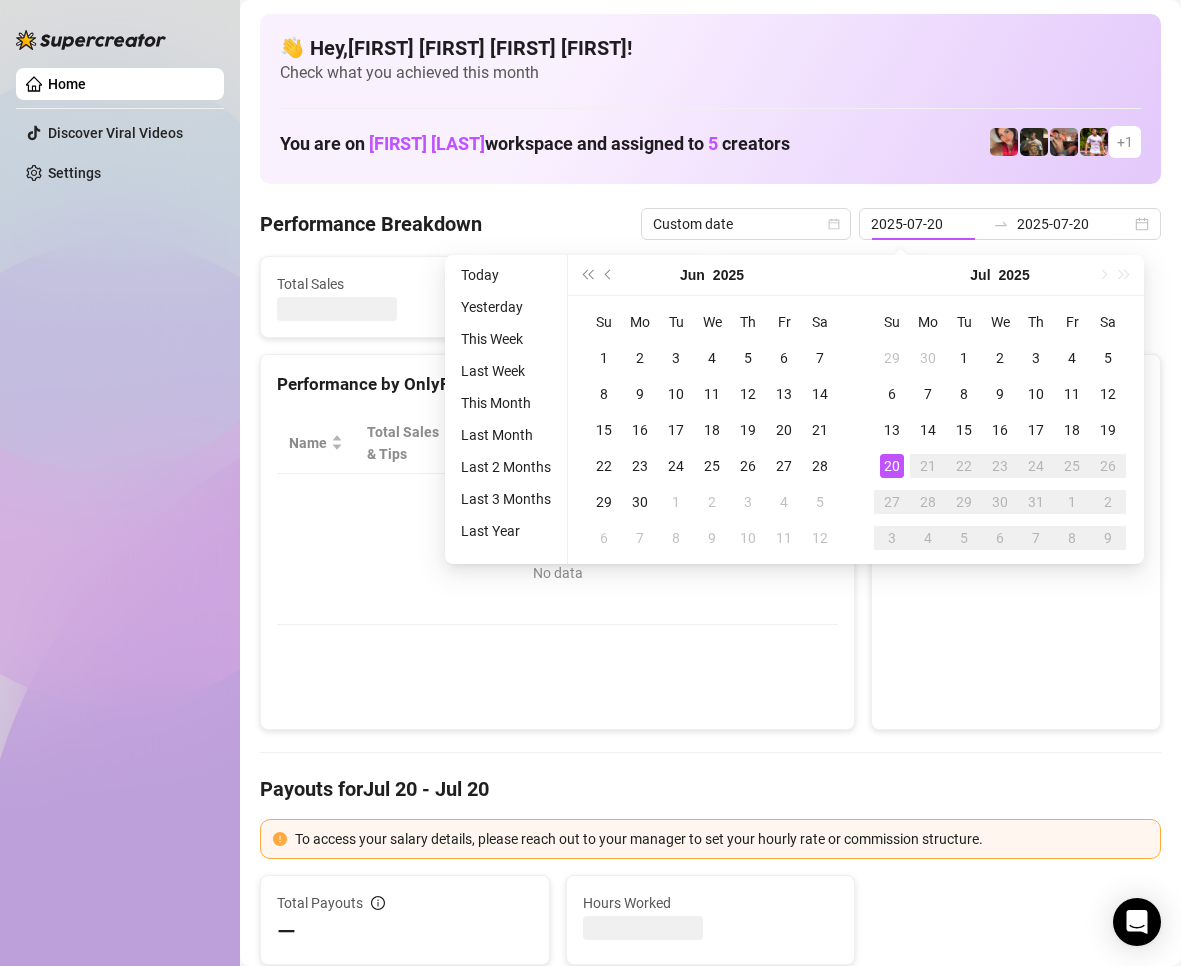 type on "2025-07-20" 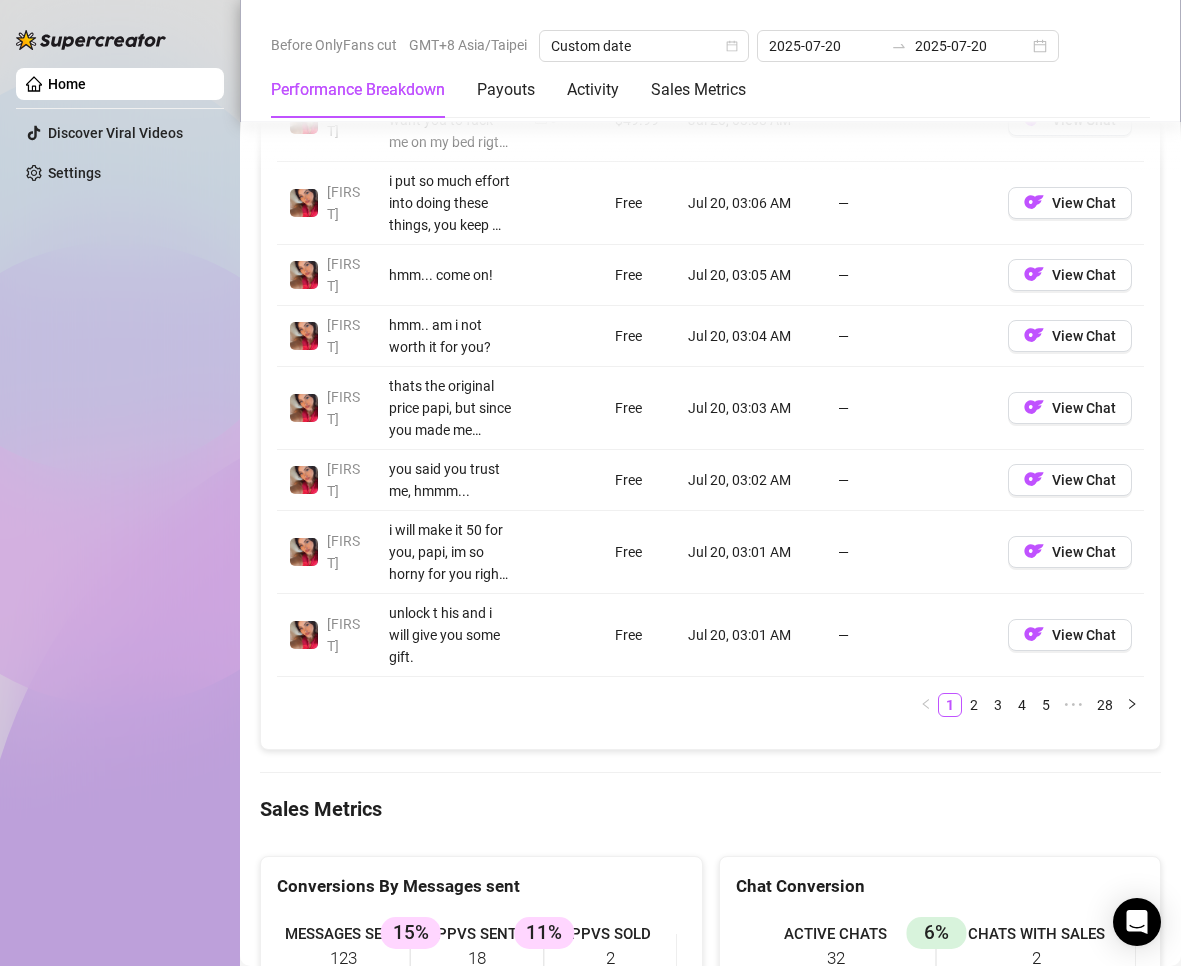 scroll, scrollTop: 2500, scrollLeft: 0, axis: vertical 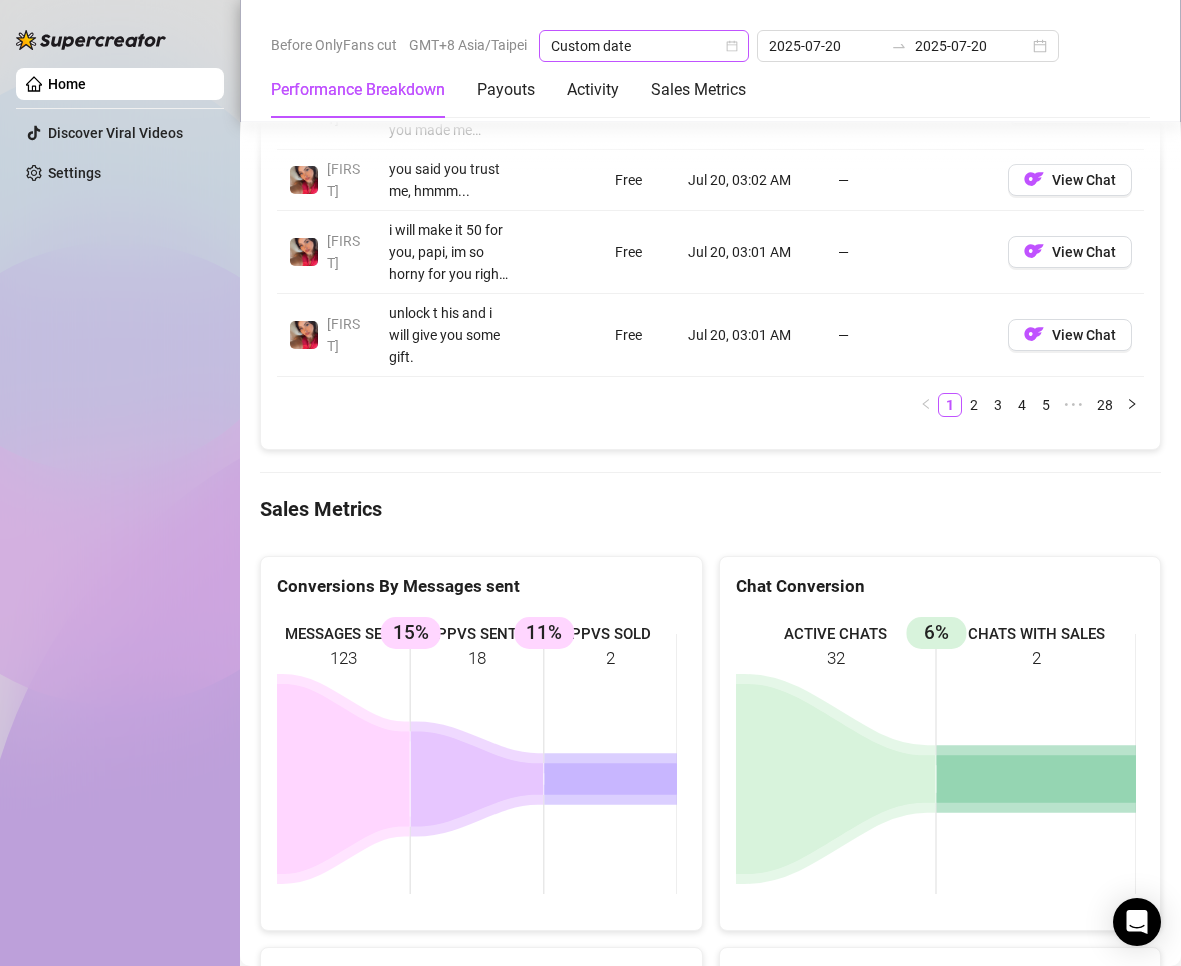 click on "Custom date" at bounding box center (644, 46) 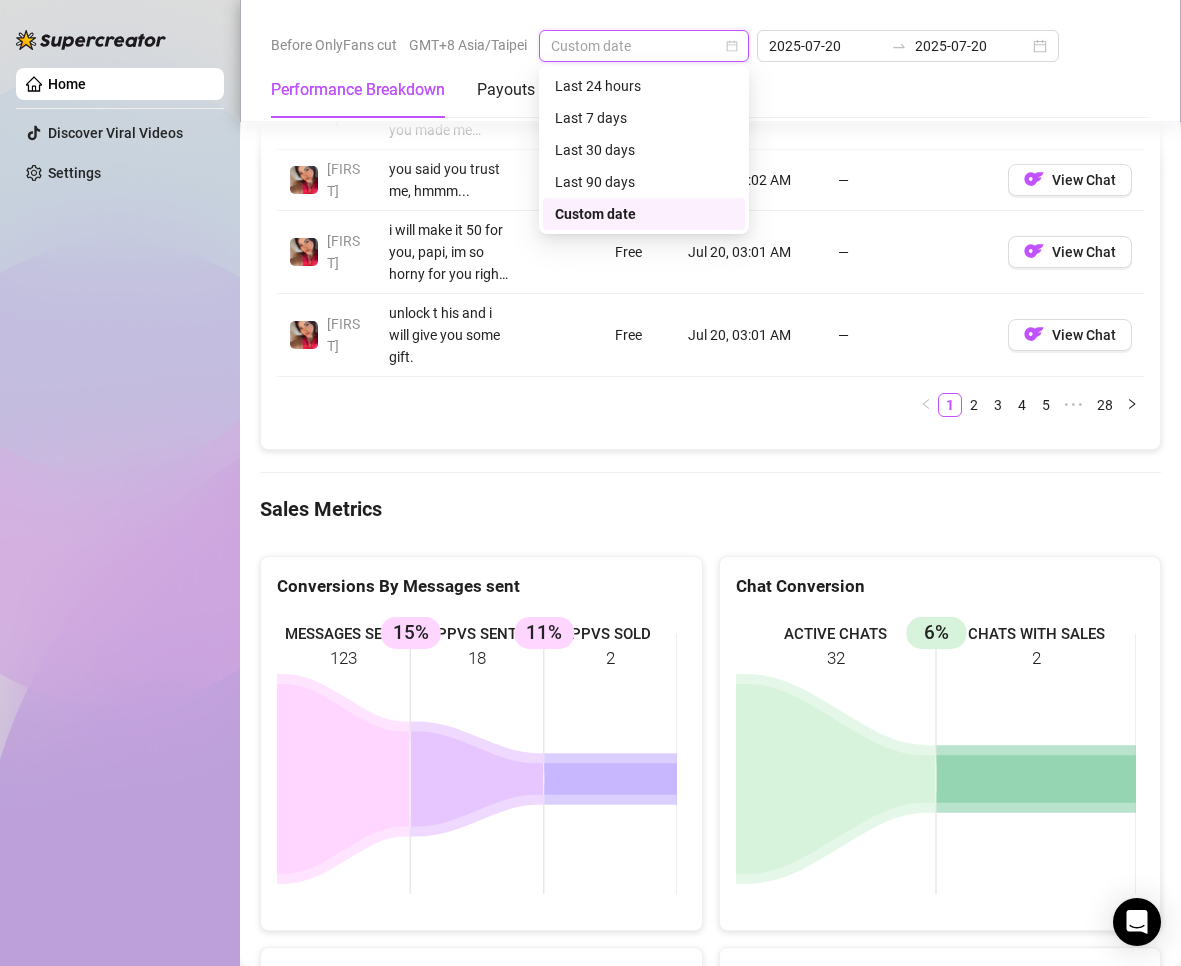 click on "Custom date" at bounding box center [644, 214] 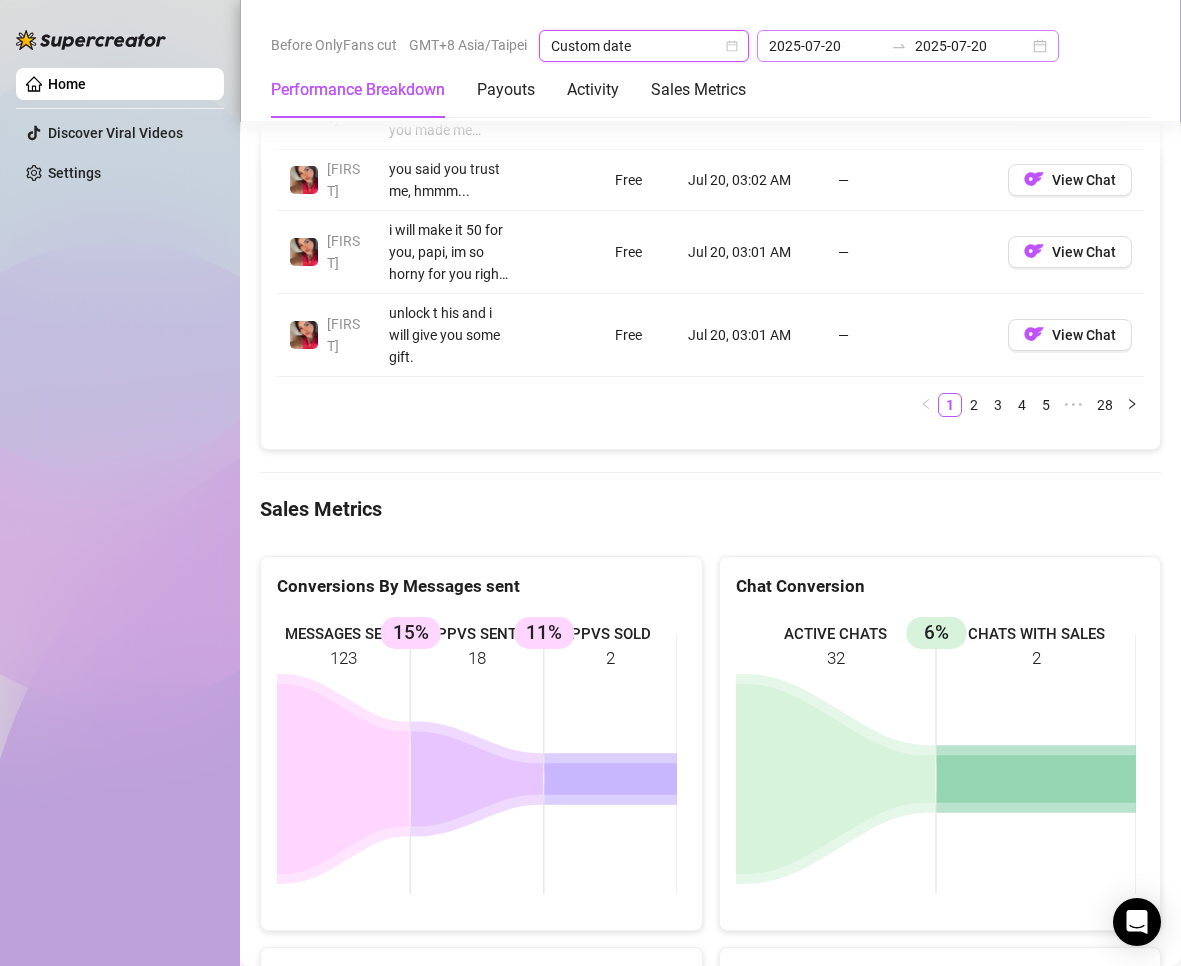 click 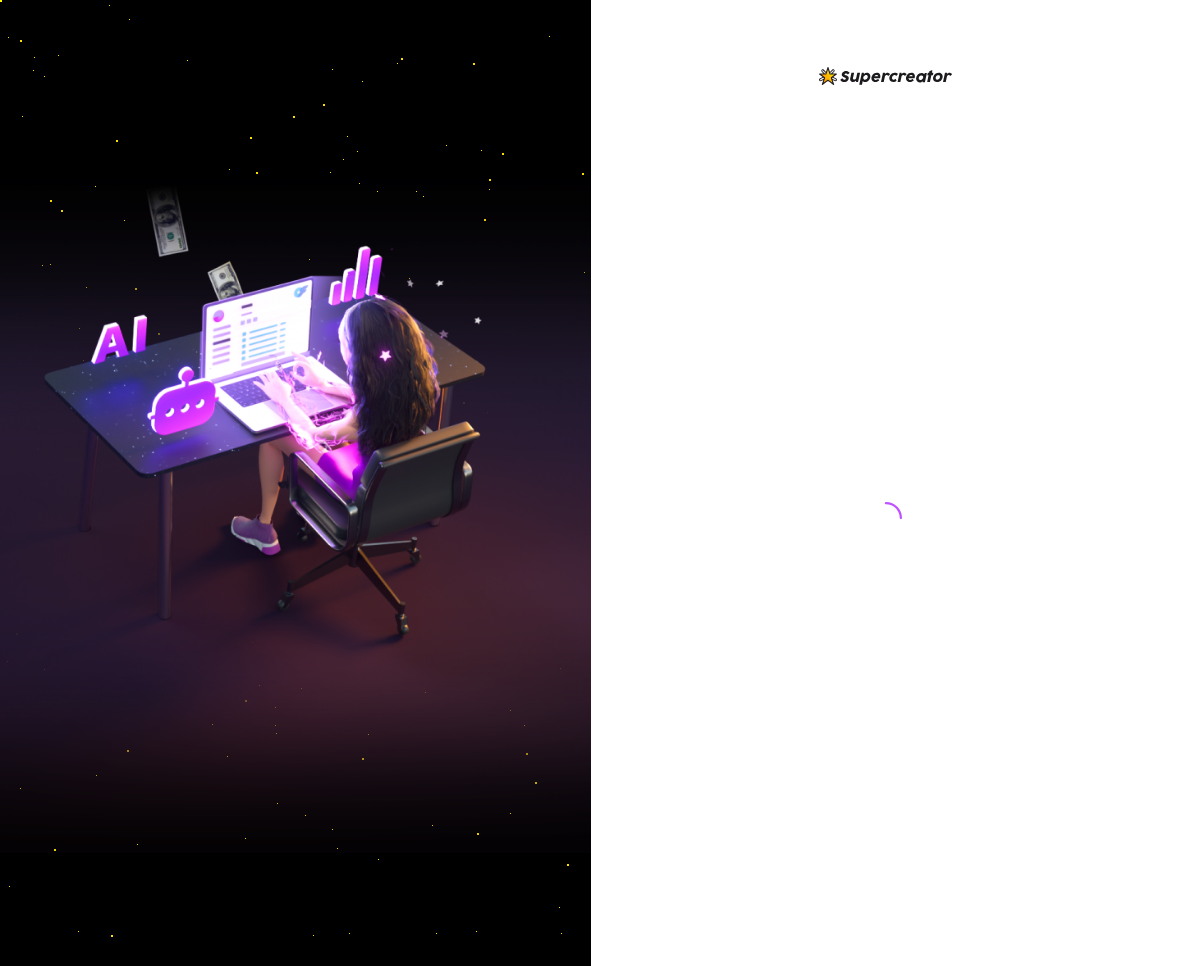 scroll, scrollTop: 0, scrollLeft: 0, axis: both 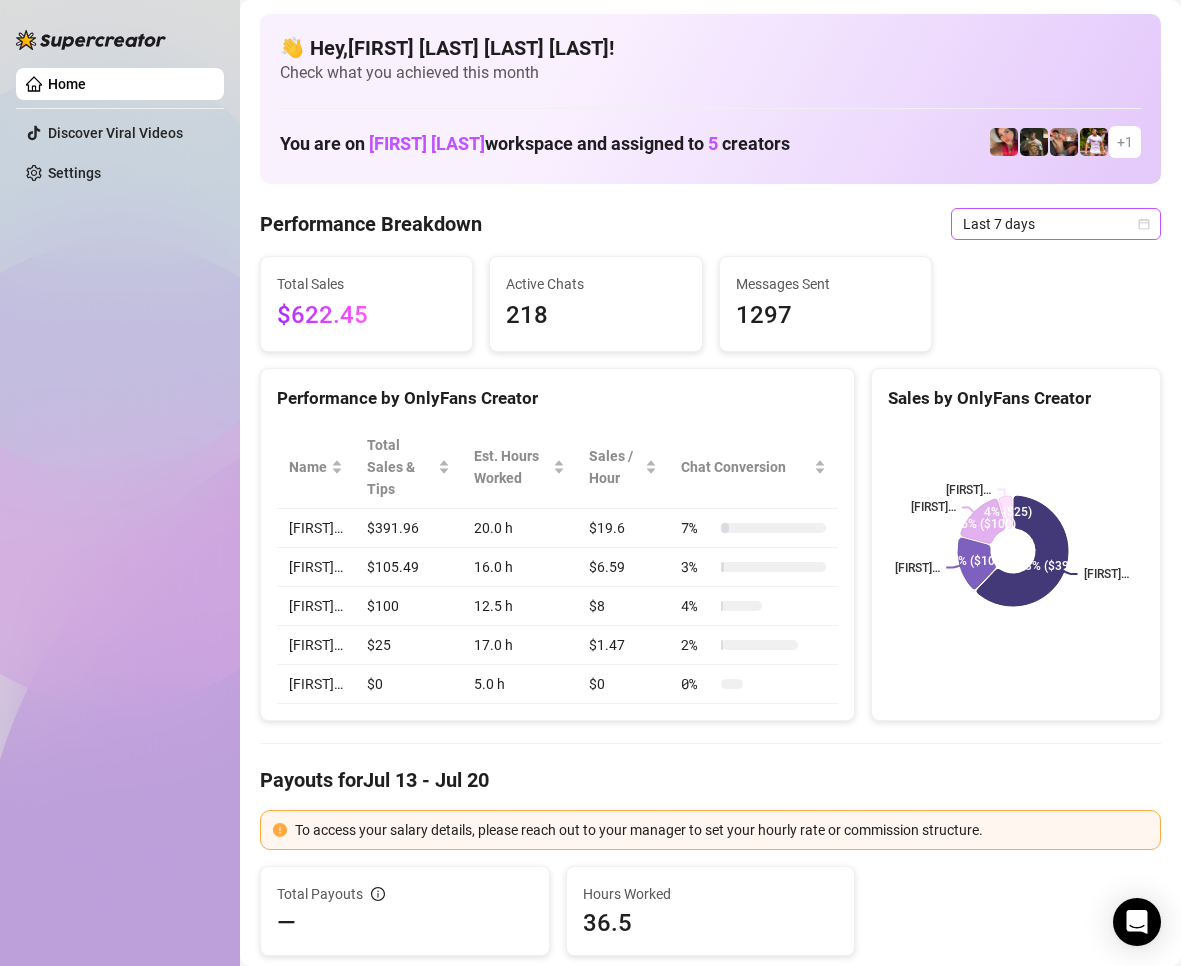 click on "Last 7 days" at bounding box center [1056, 224] 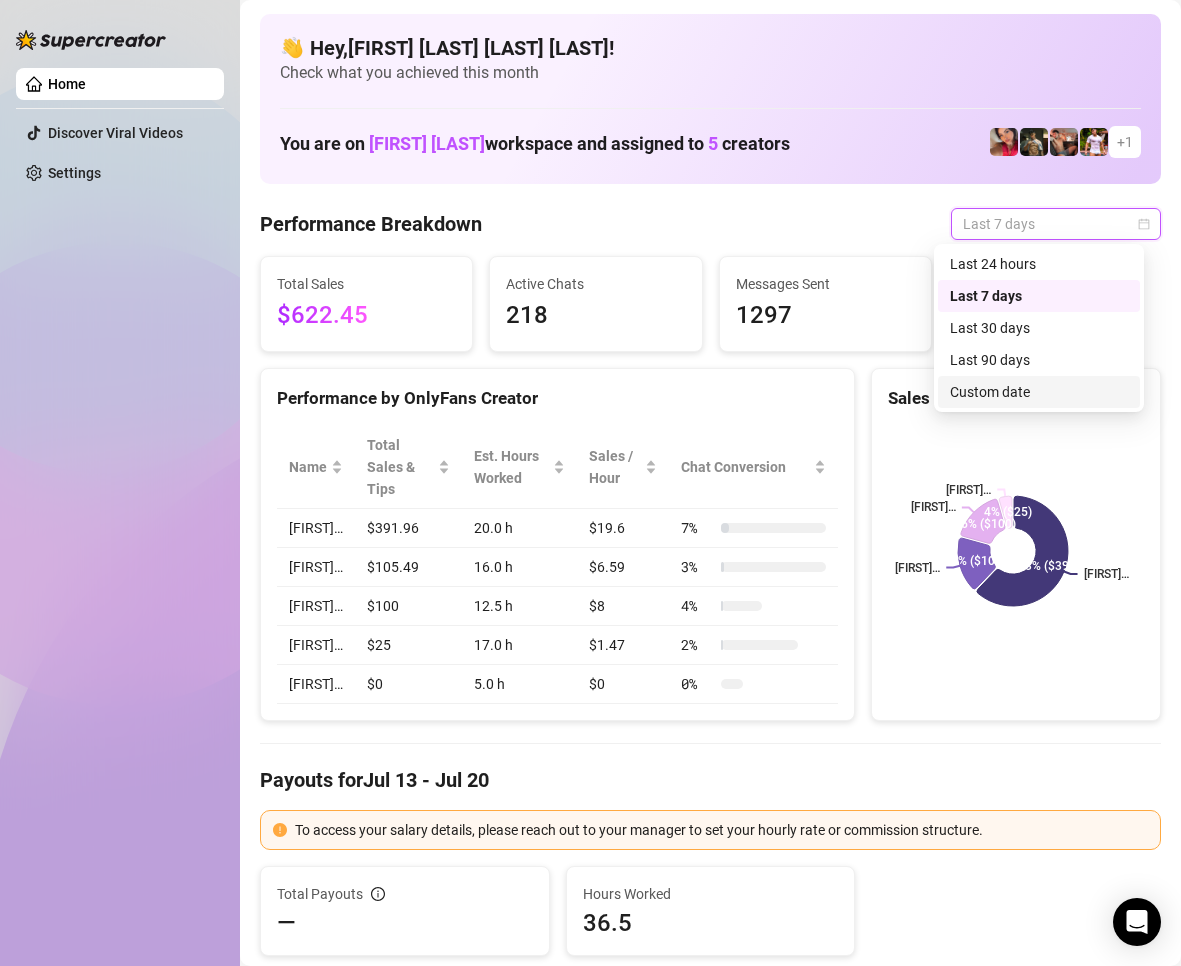 click on "Custom date" at bounding box center [1039, 392] 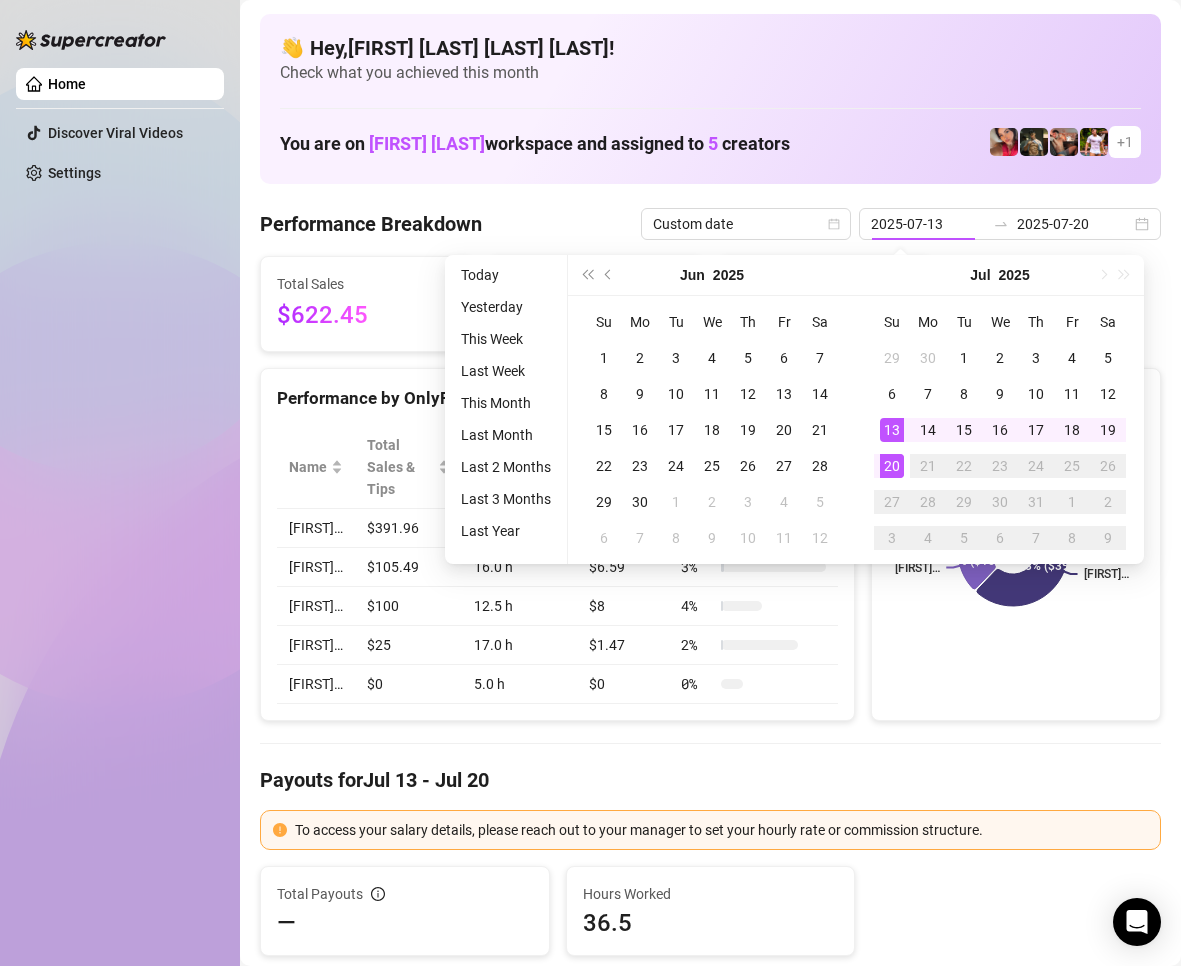click on "Today Yesterday This Week Last Week This Month Last Month Last 2 Months Last 3 Months Last Year" at bounding box center (506, 409) 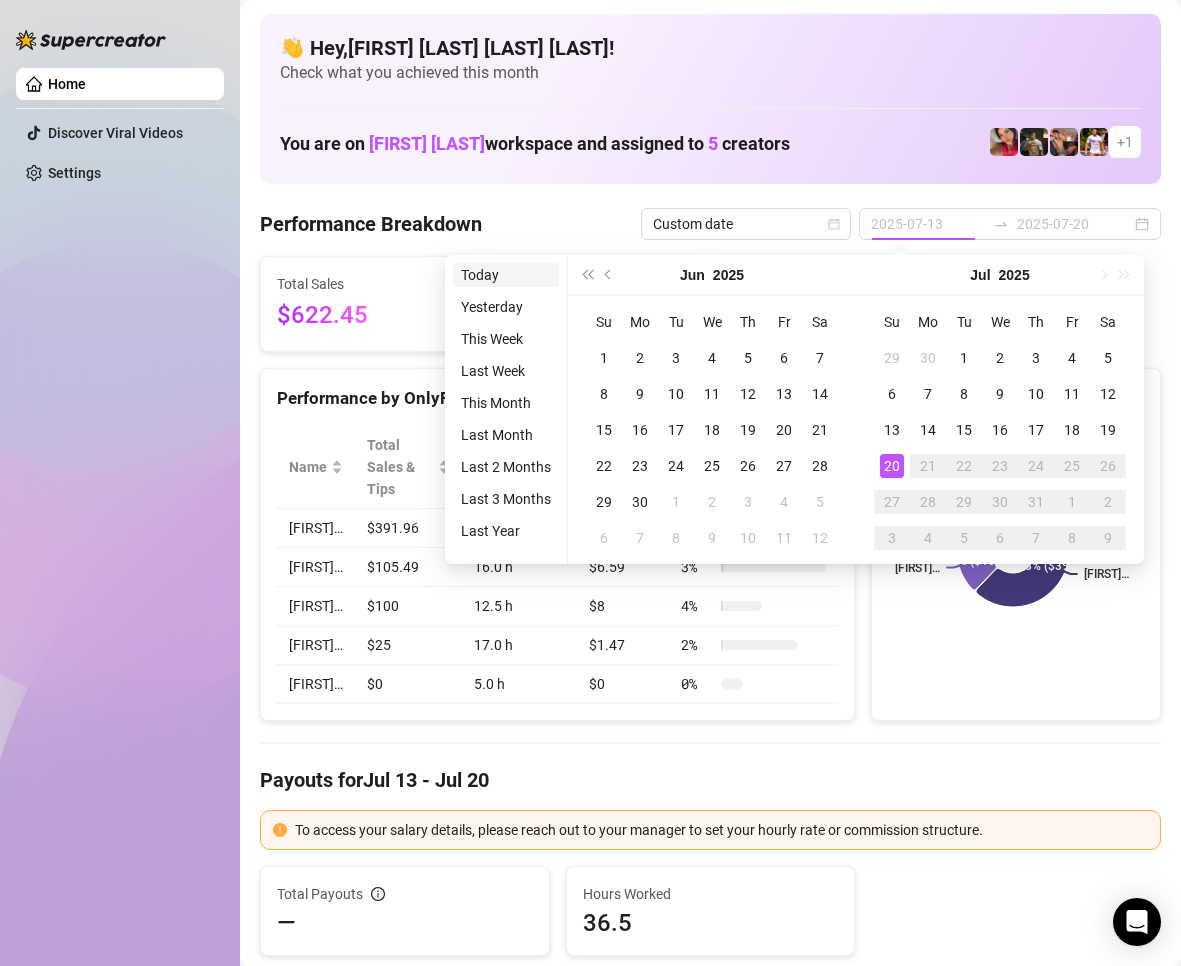 type on "2025-07-20" 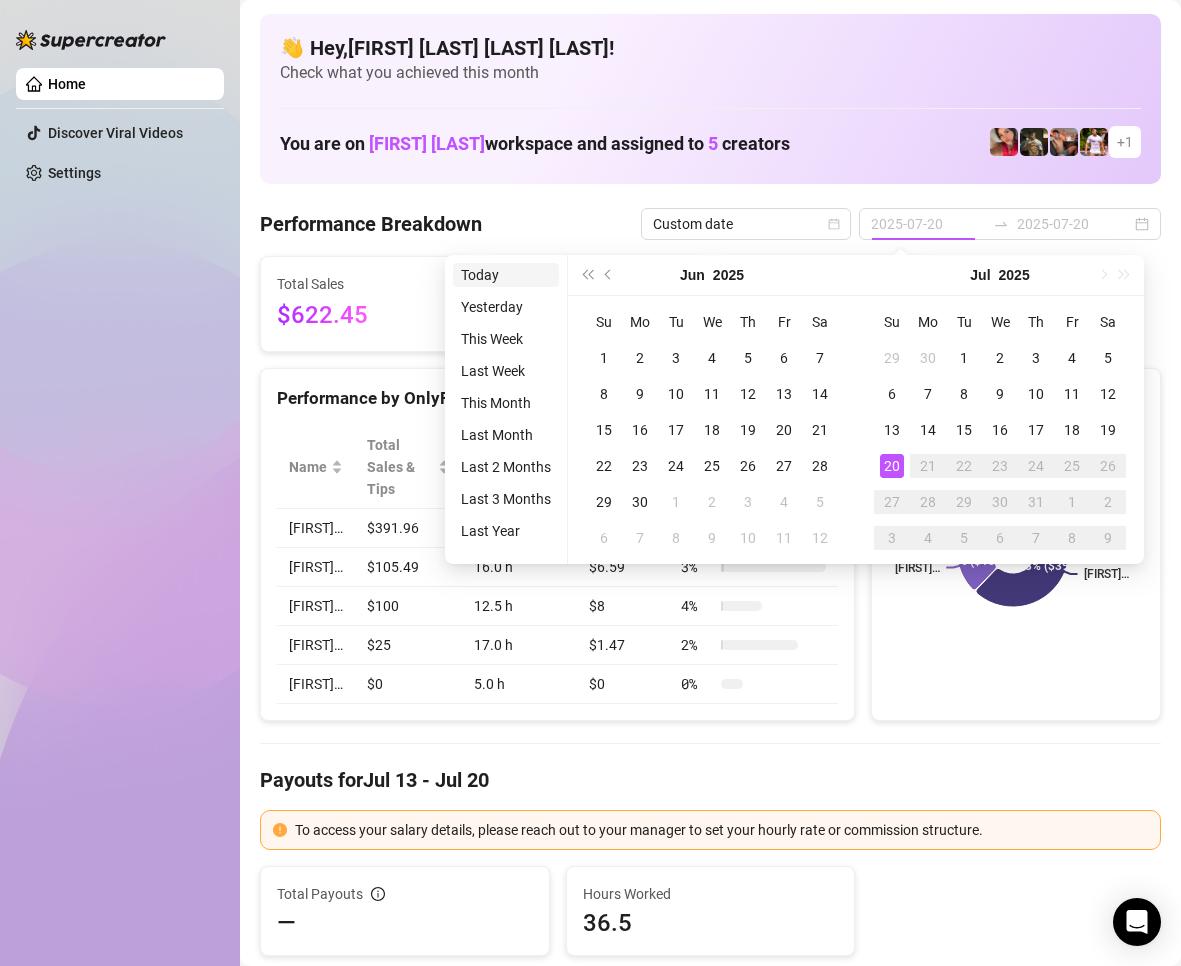 click on "Today" at bounding box center [506, 275] 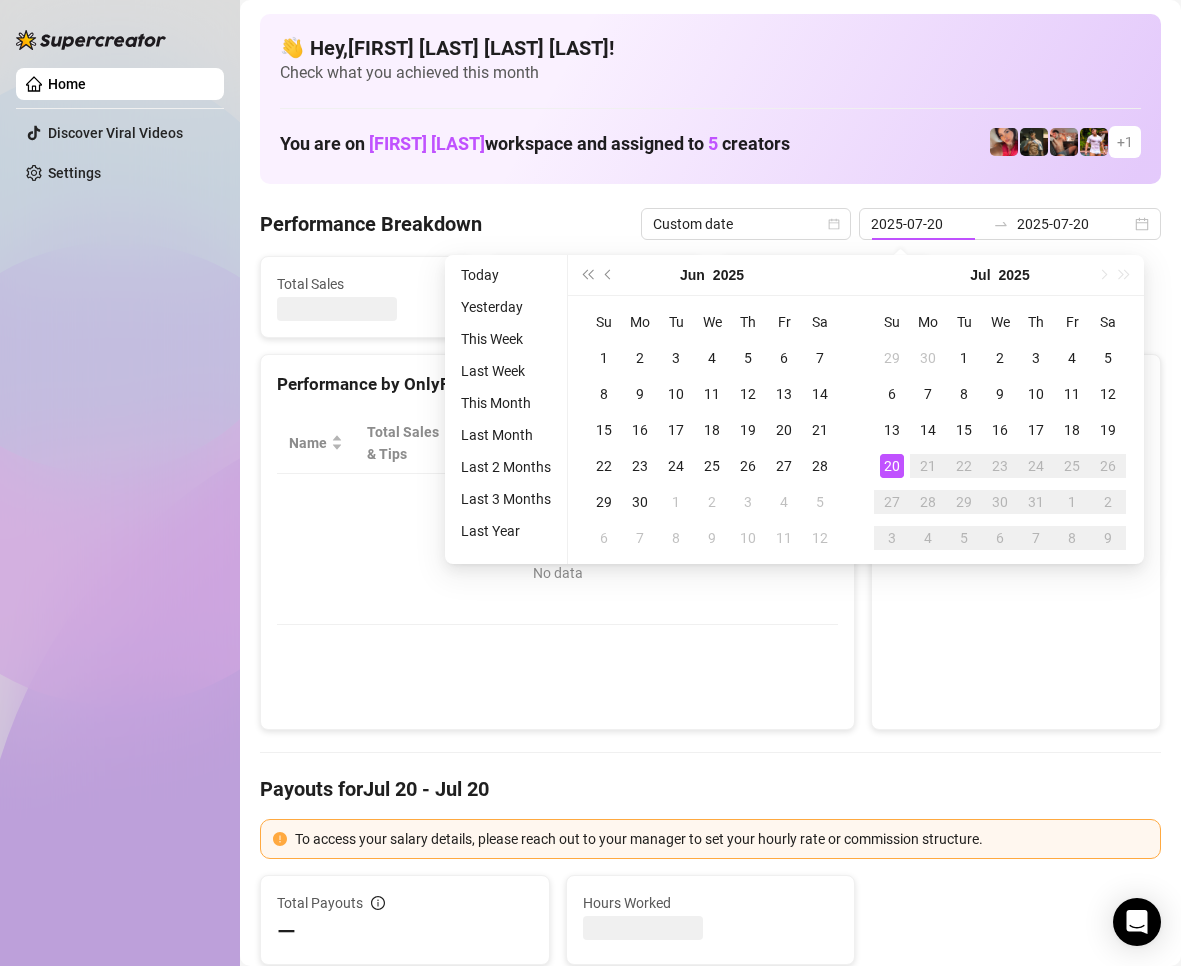 type on "2025-07-20" 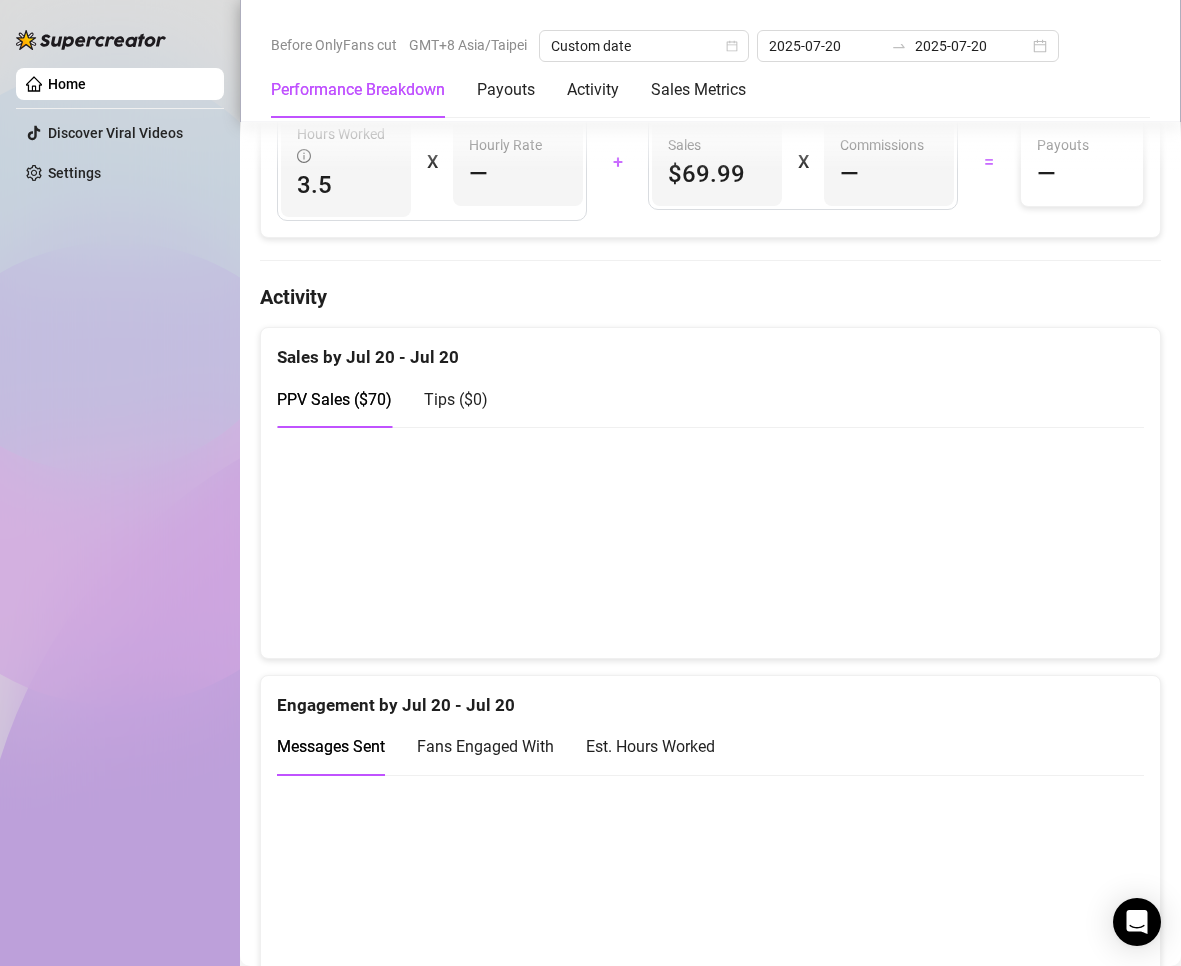 scroll, scrollTop: 1100, scrollLeft: 0, axis: vertical 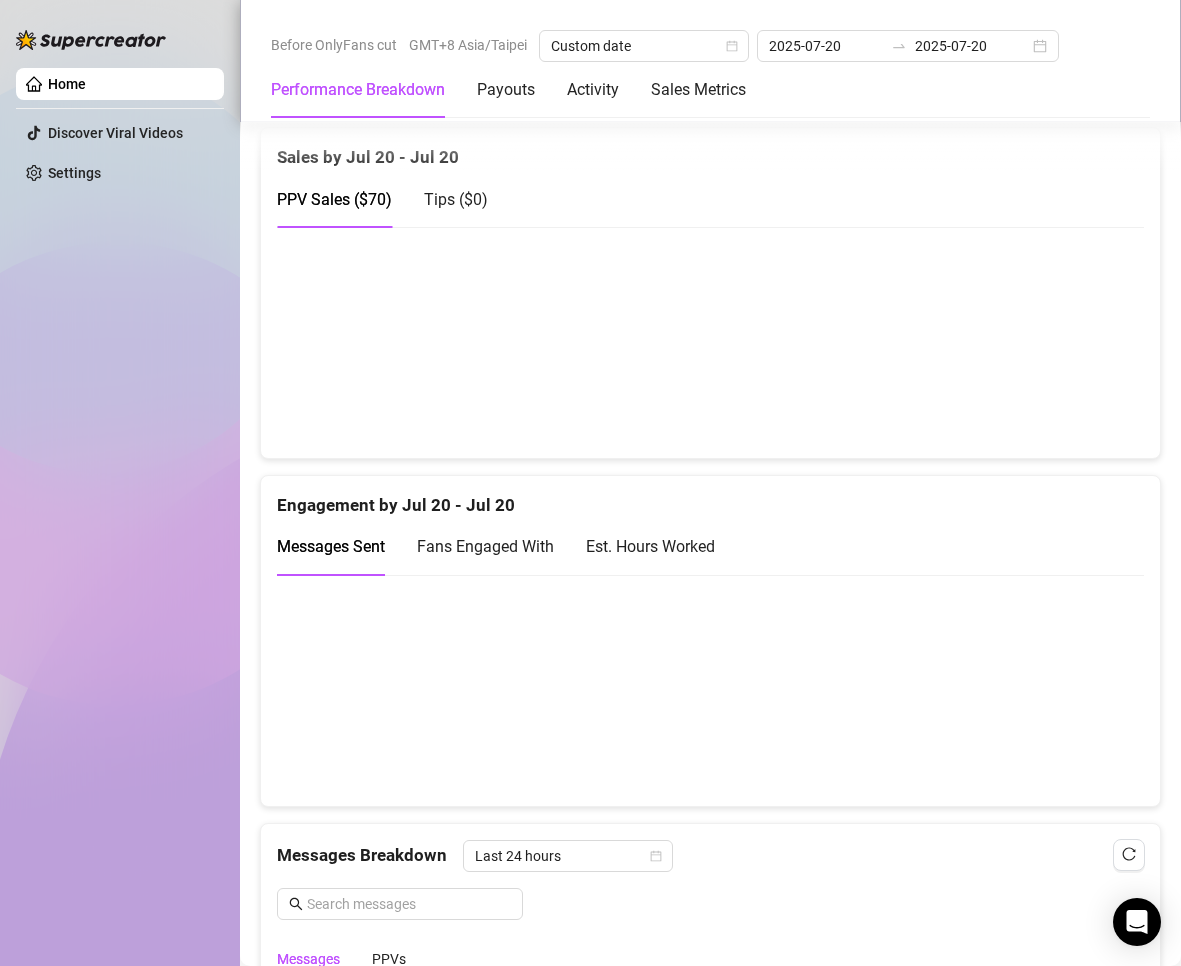 click at bounding box center [702, 690] 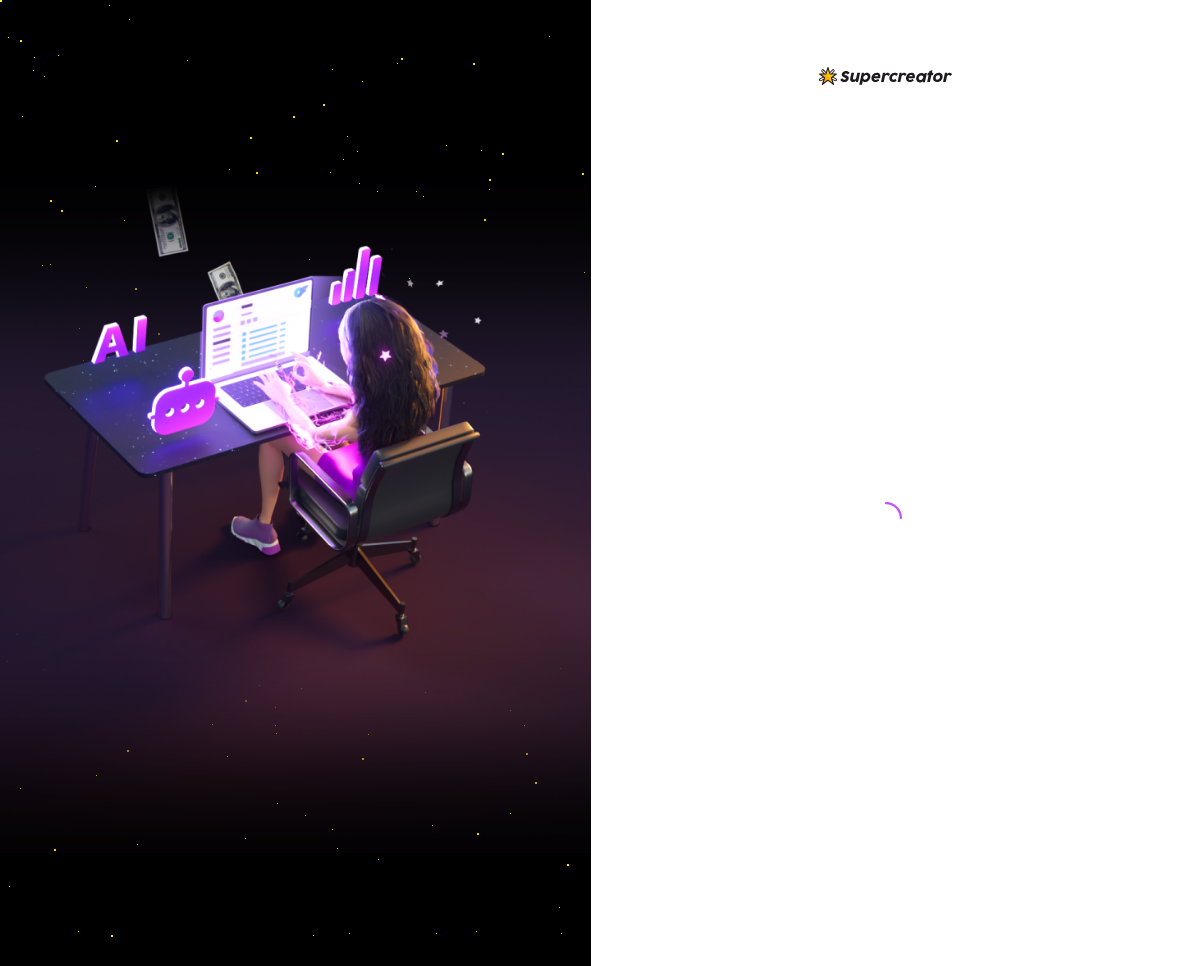 scroll, scrollTop: 0, scrollLeft: 0, axis: both 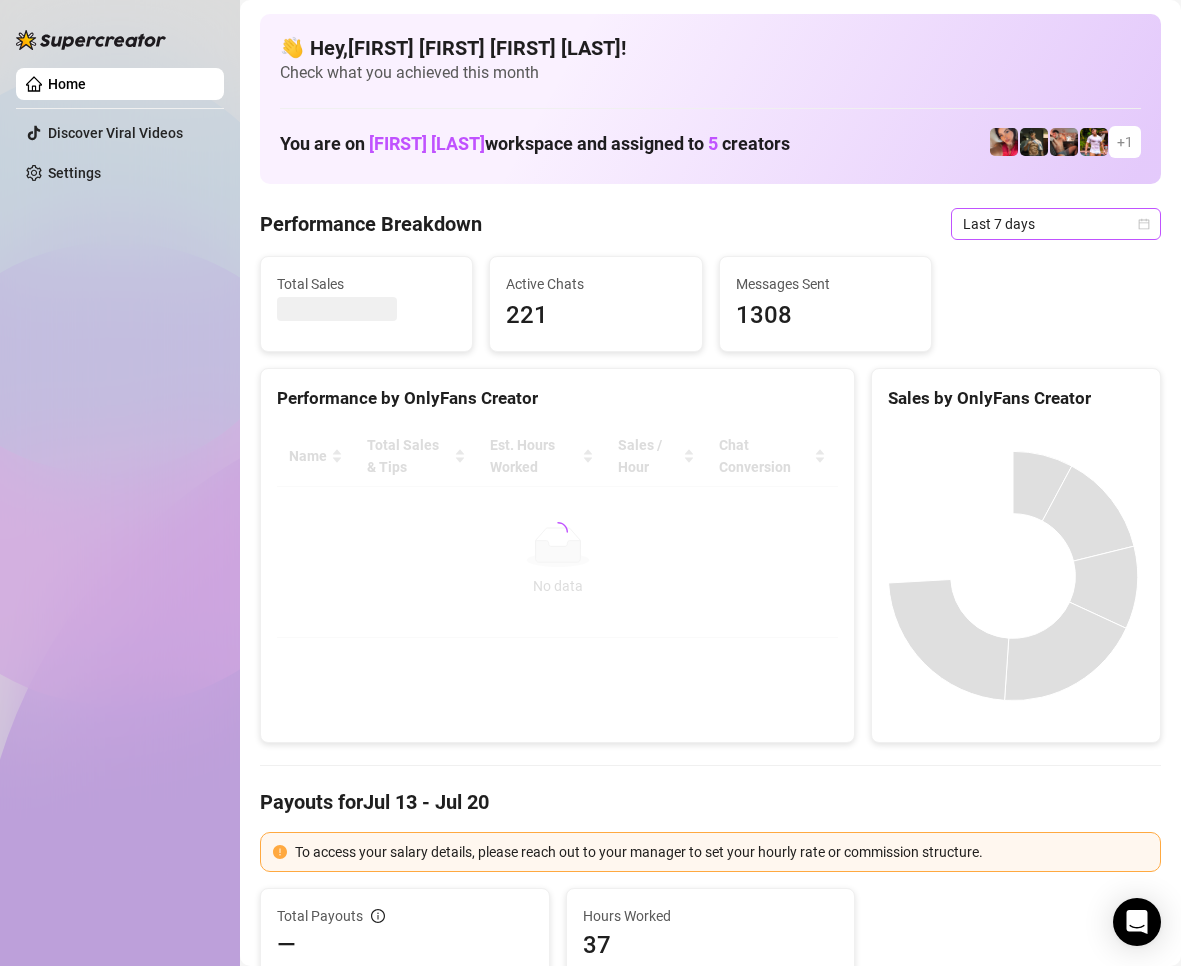click on "Last 7 days" at bounding box center (1056, 224) 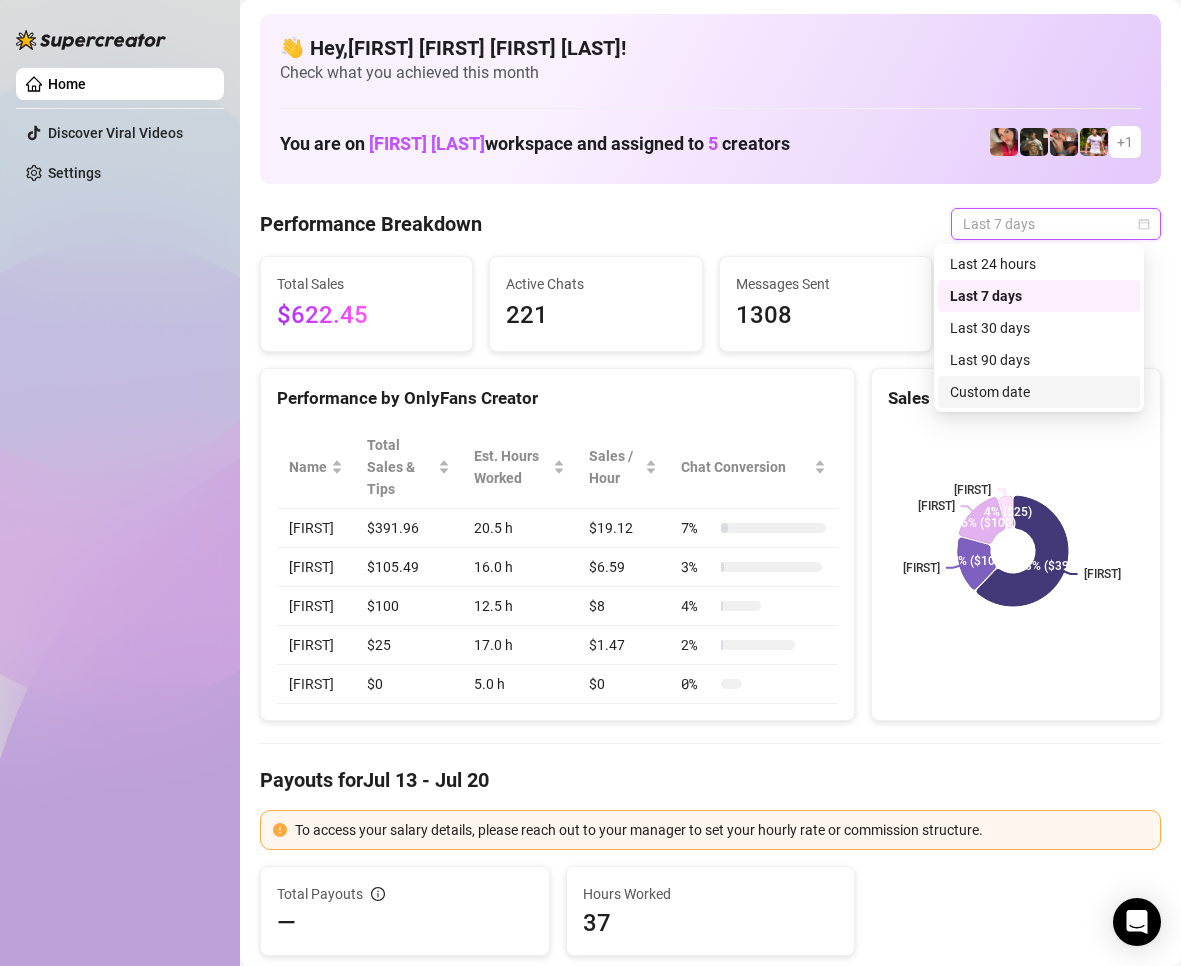 click on "Custom date" at bounding box center [1039, 392] 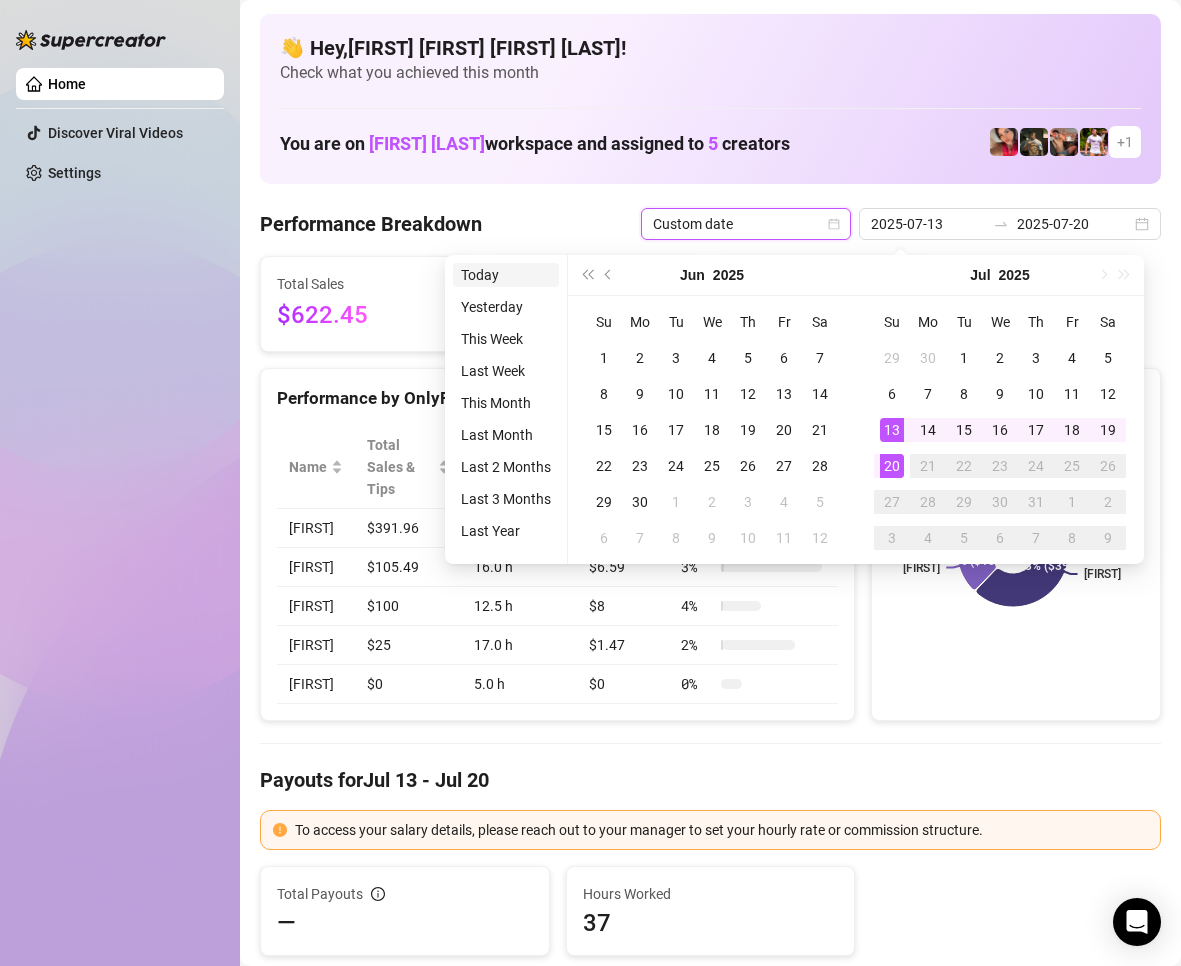 type on "2025-07-19" 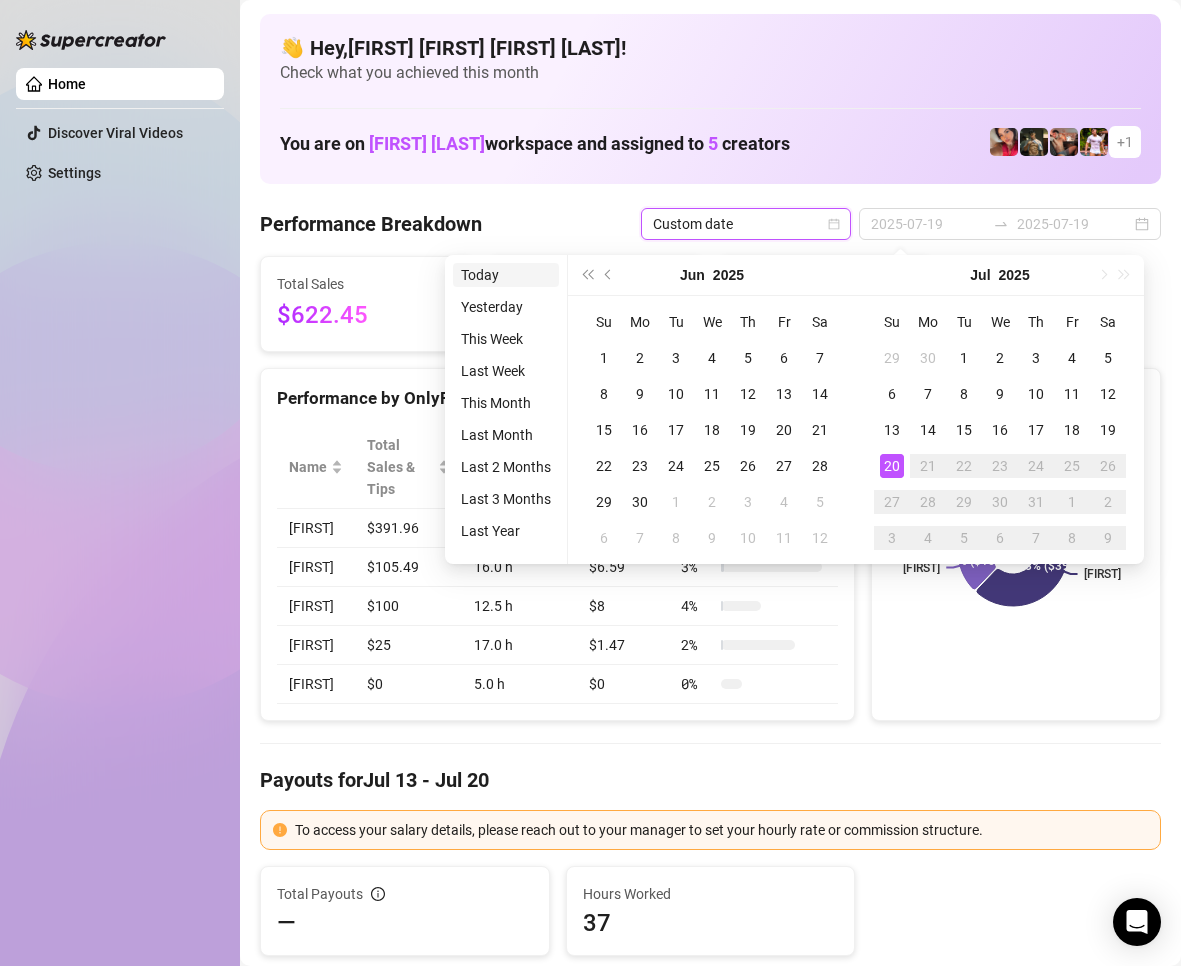 type on "2025-07-13" 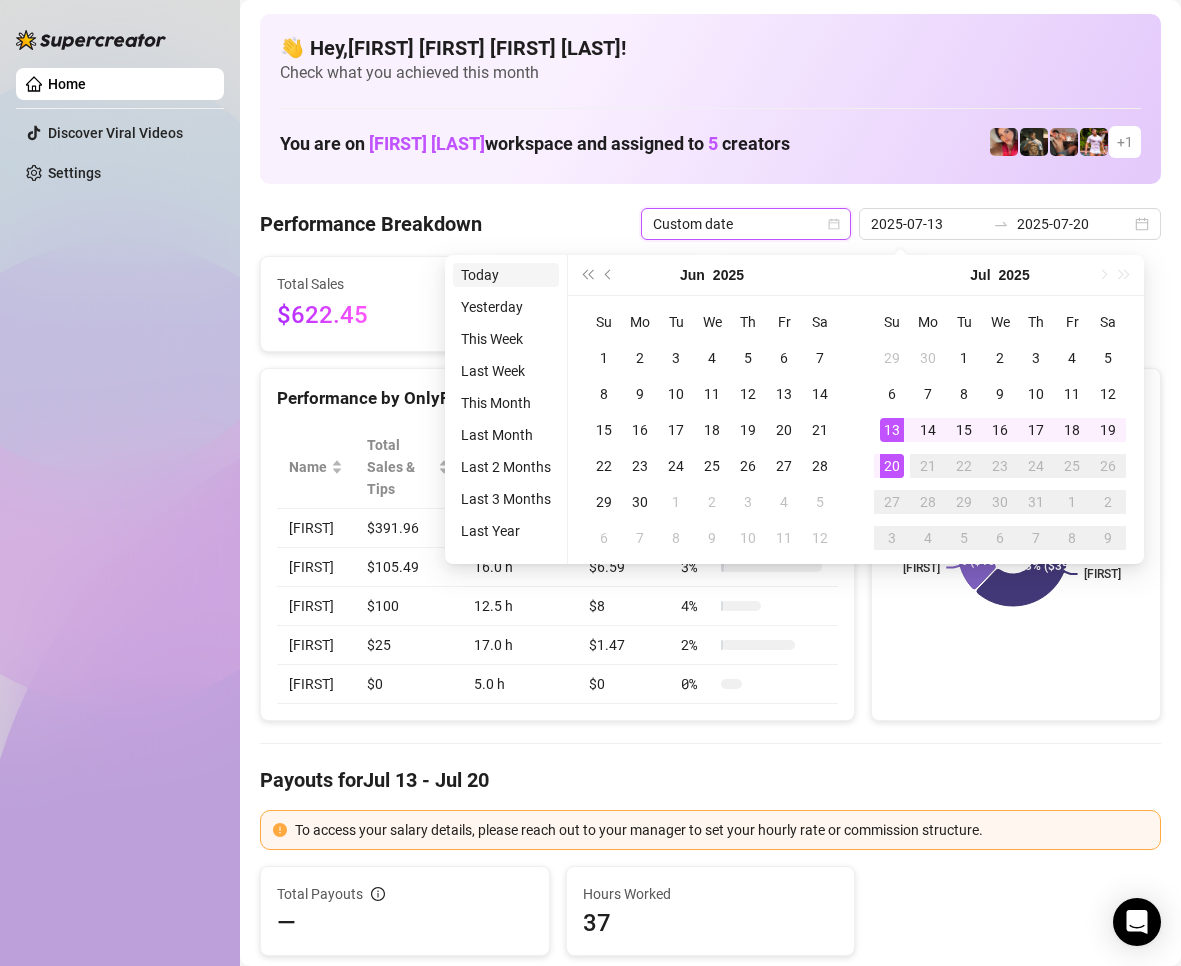 type on "2025-07-20" 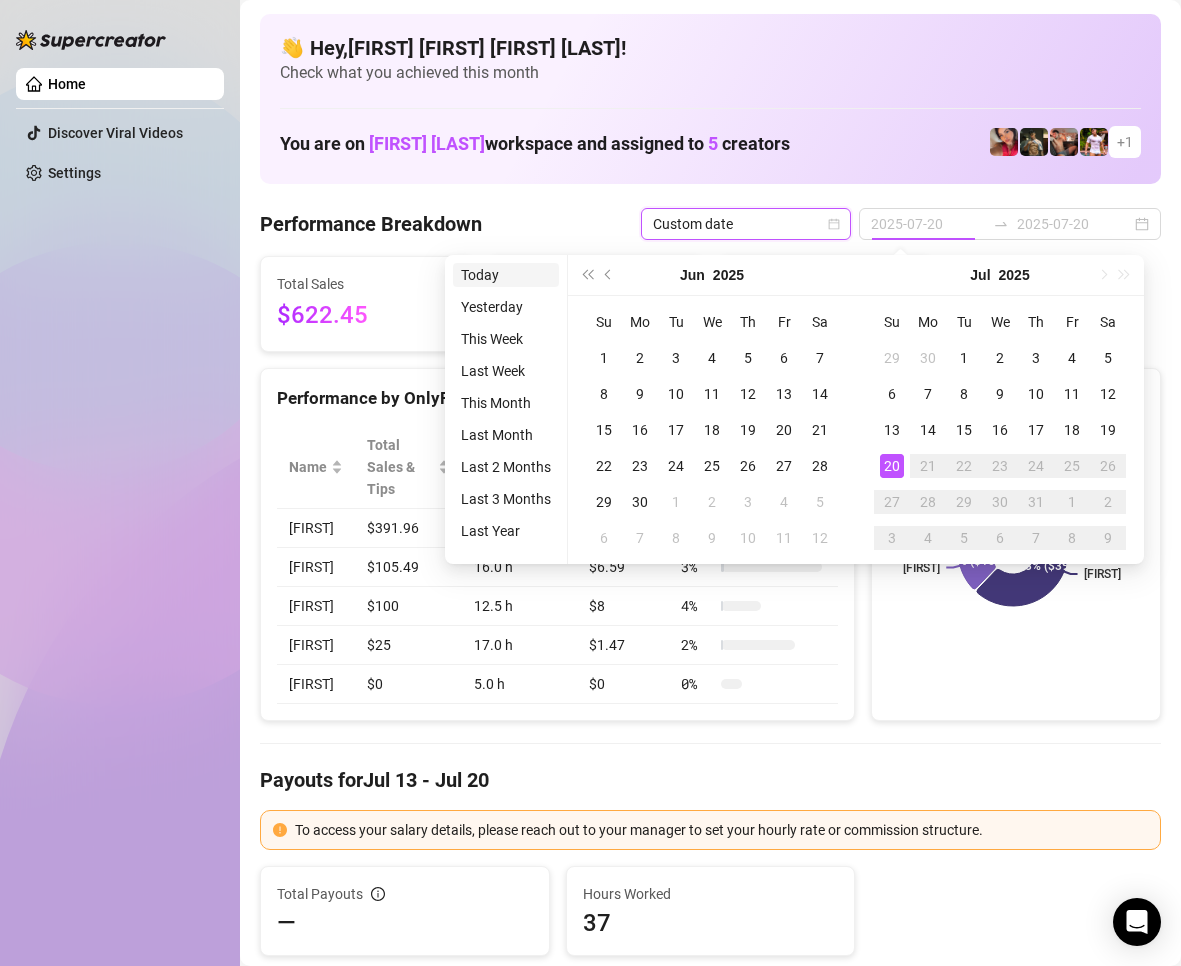 click on "Today" at bounding box center [506, 275] 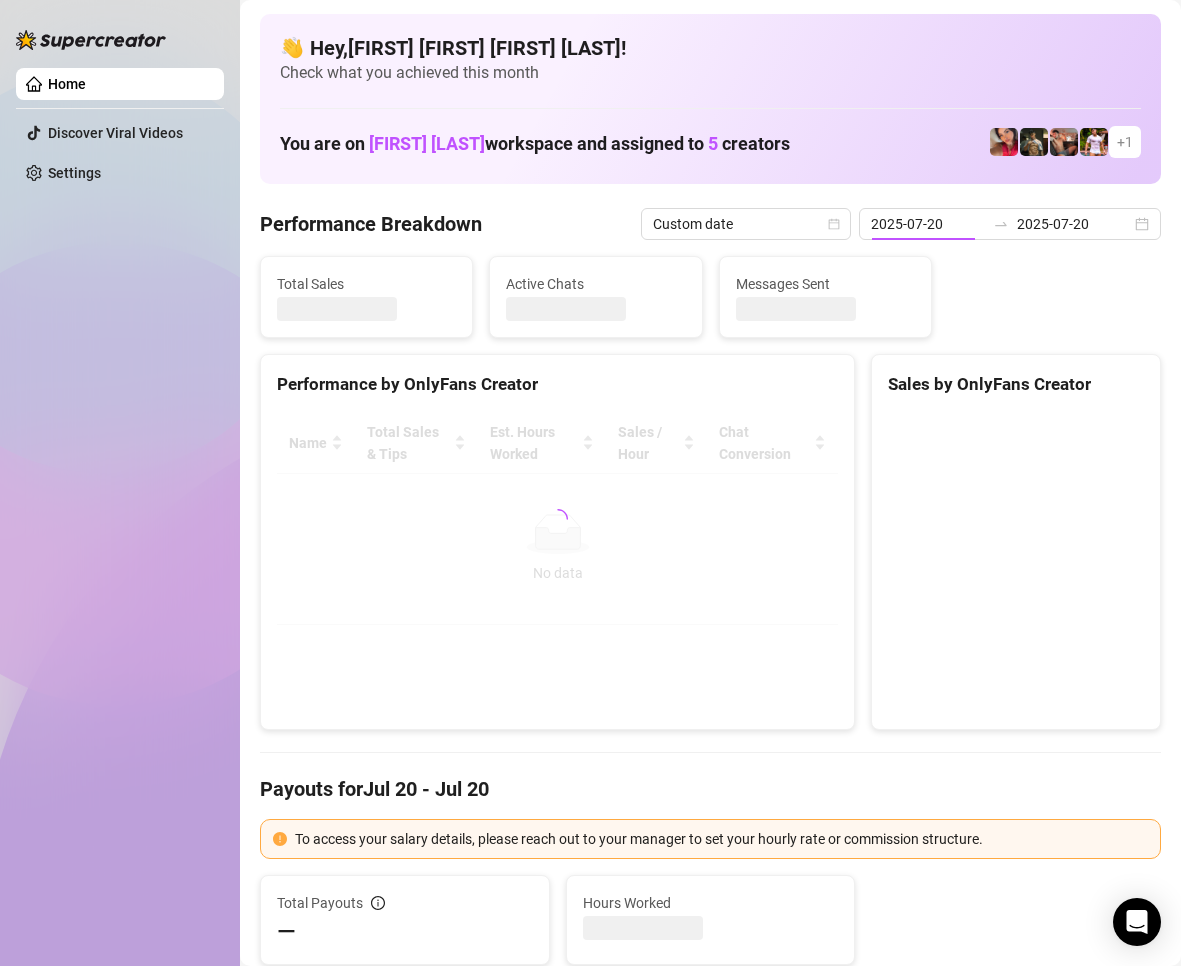 type on "2025-07-20" 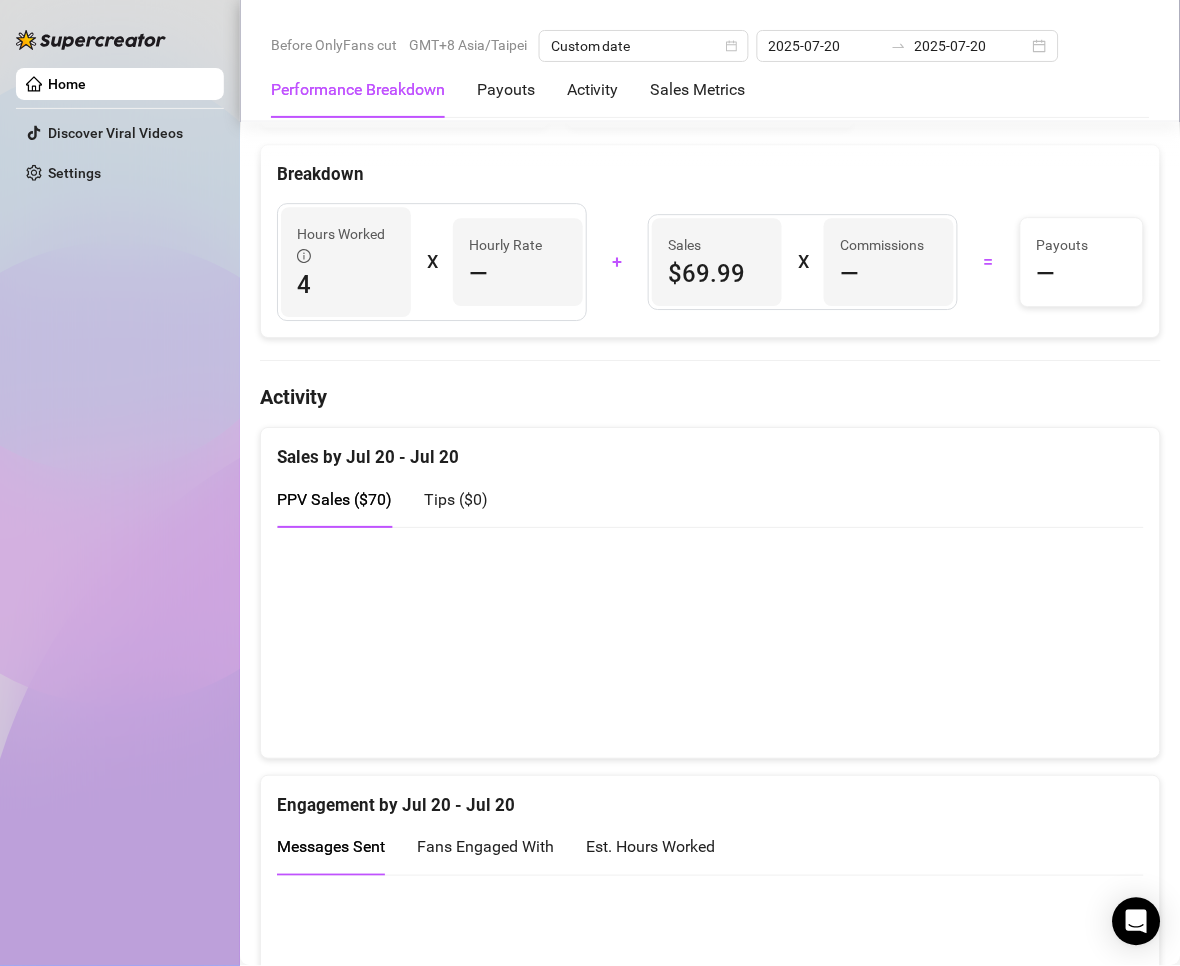 scroll, scrollTop: 1200, scrollLeft: 0, axis: vertical 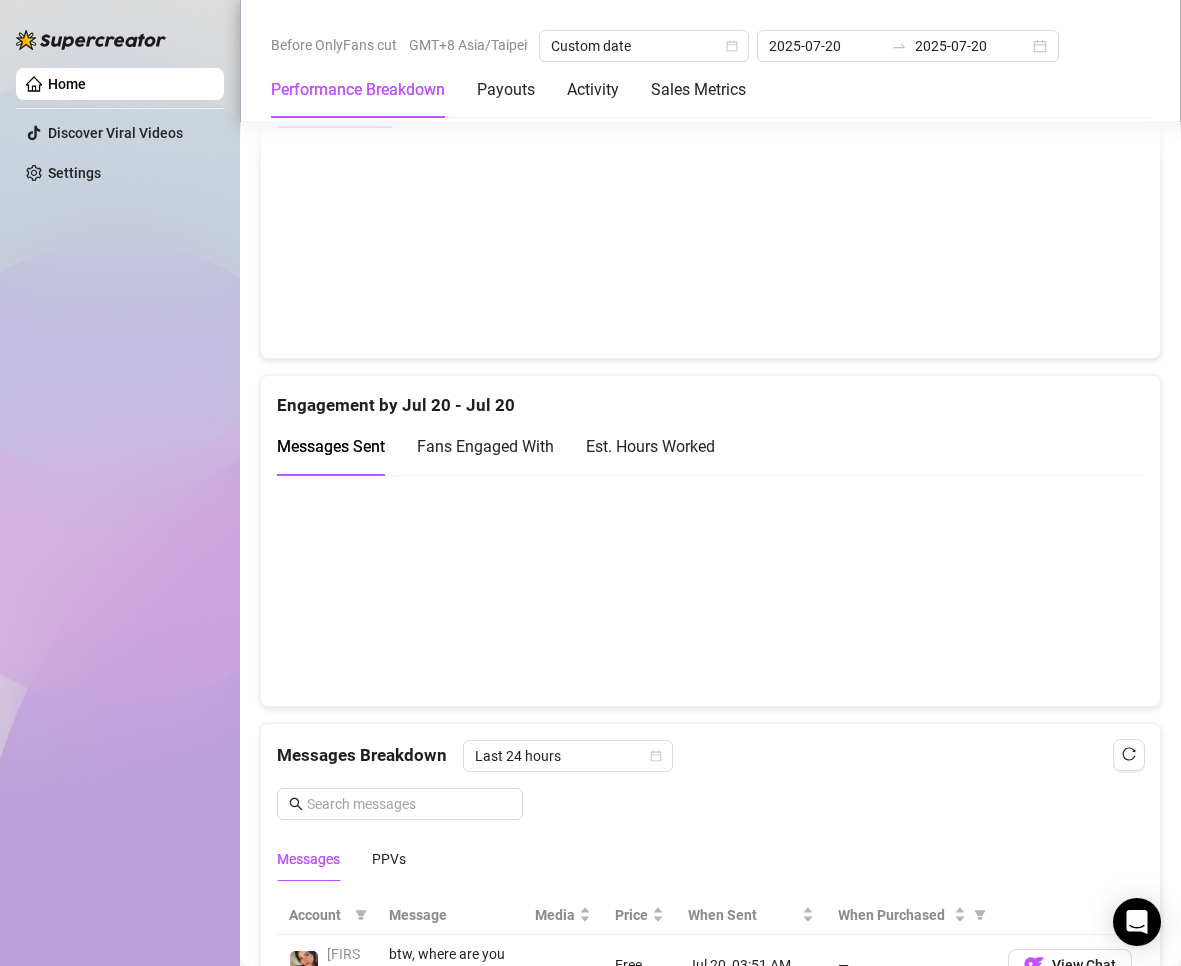 click at bounding box center (702, 590) 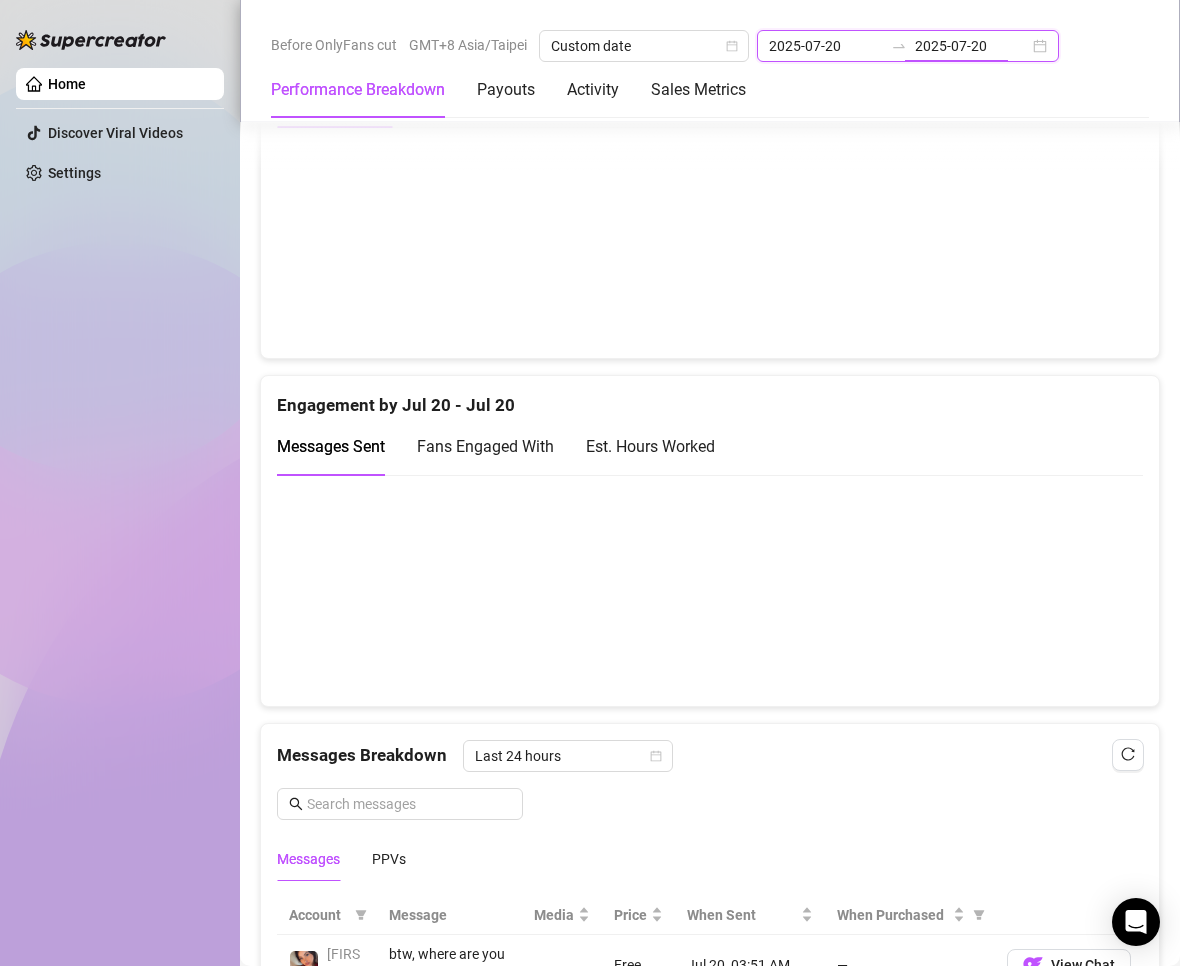 click on "2025-07-20" at bounding box center (972, 46) 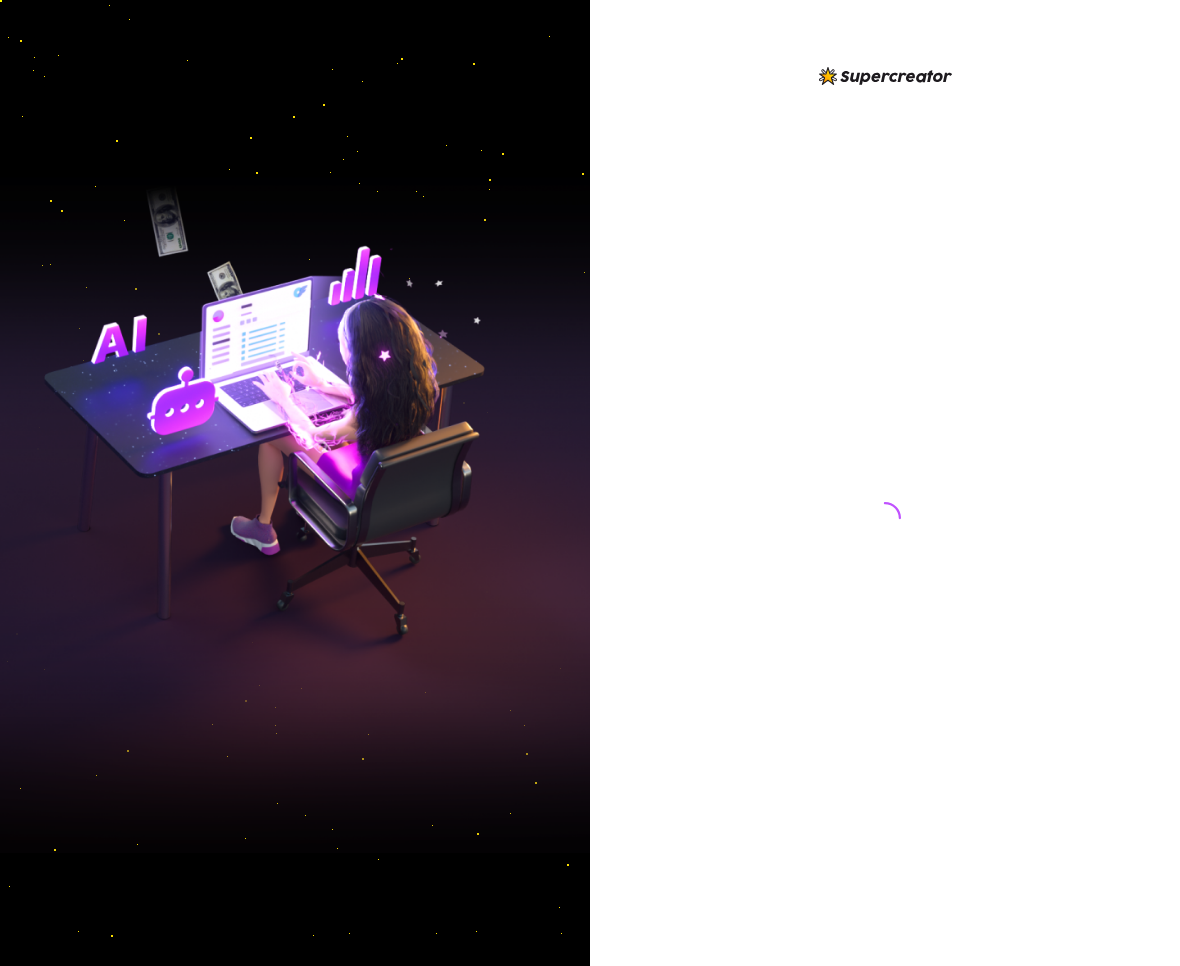 scroll, scrollTop: 0, scrollLeft: 0, axis: both 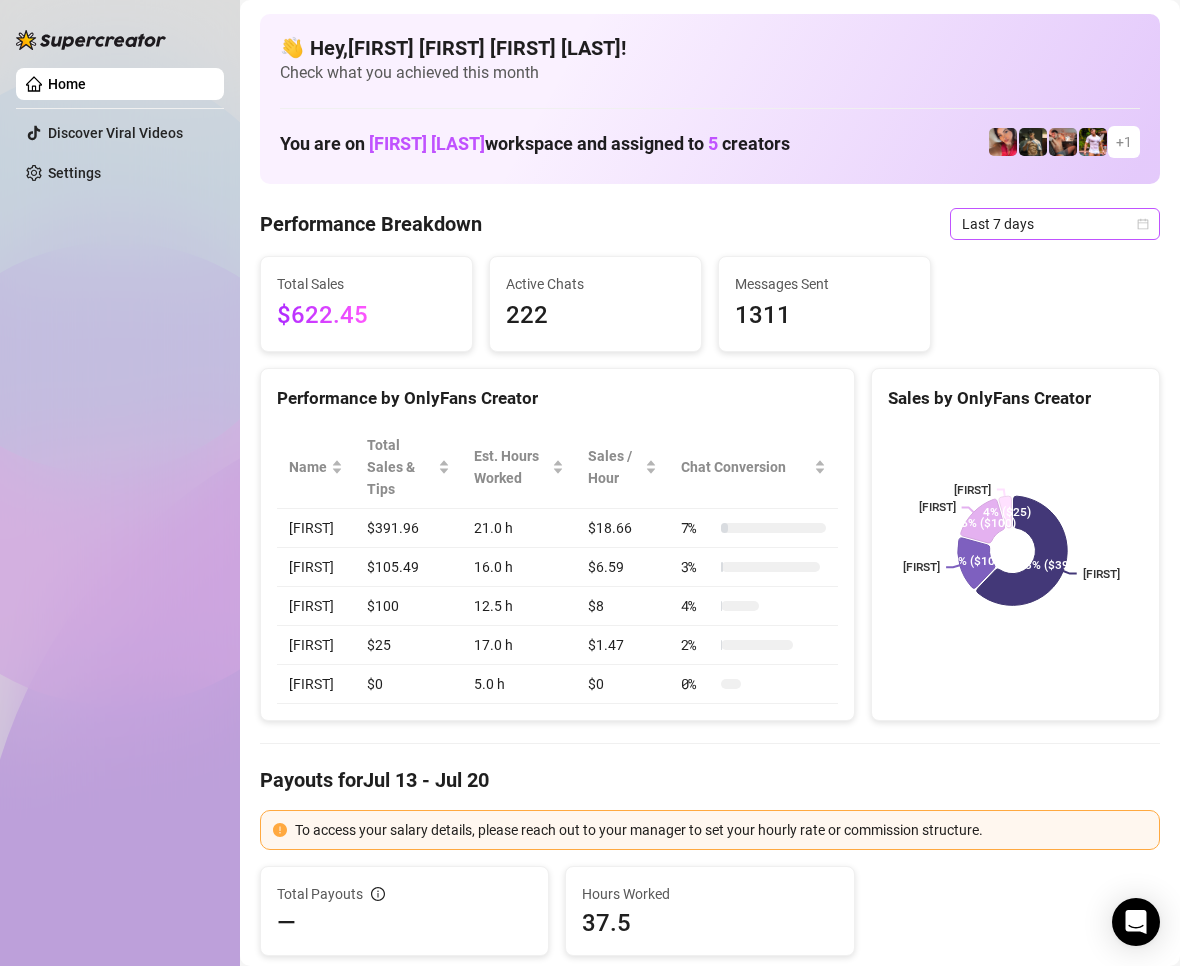 click on "Last 7 days" at bounding box center [1055, 224] 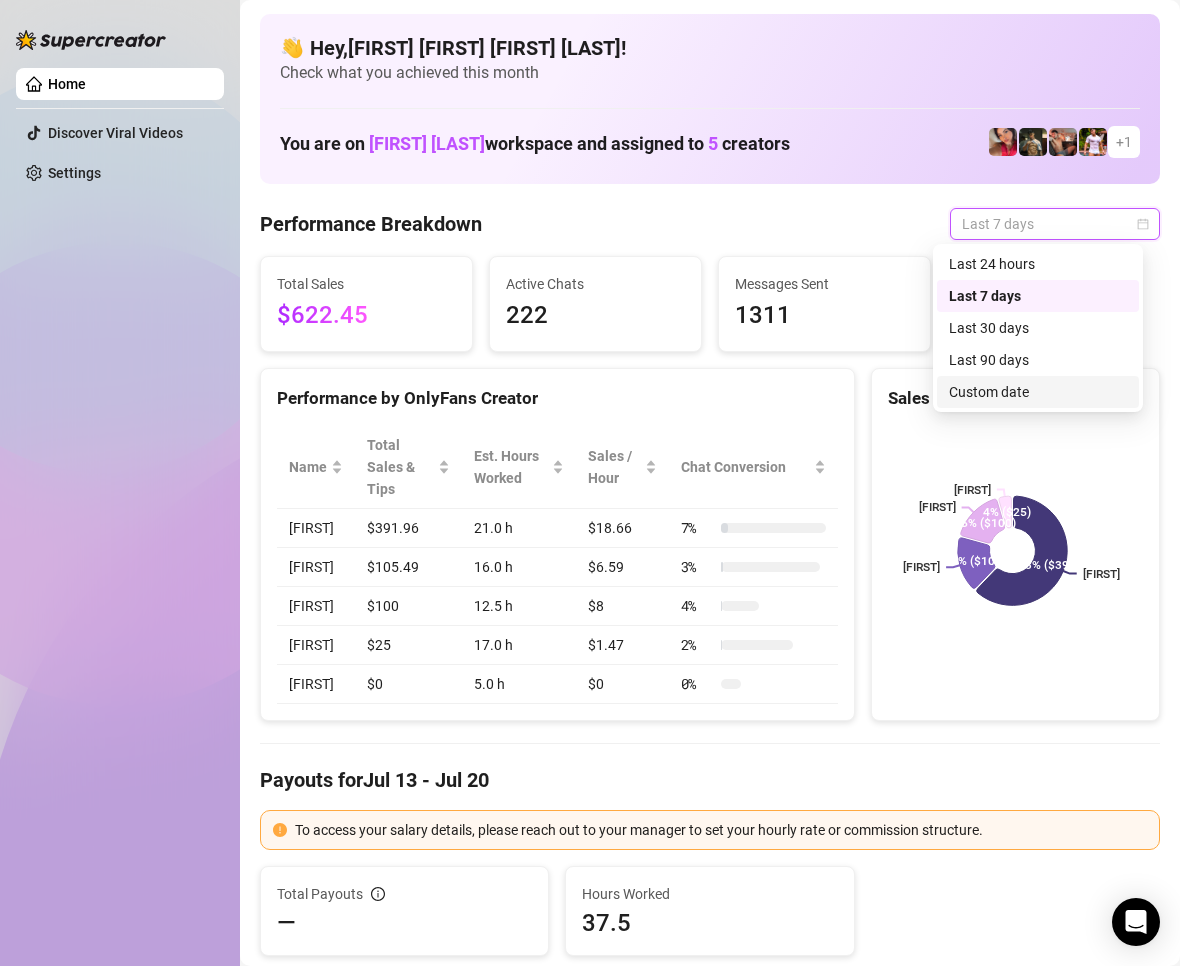 click on "Custom date" at bounding box center (1038, 392) 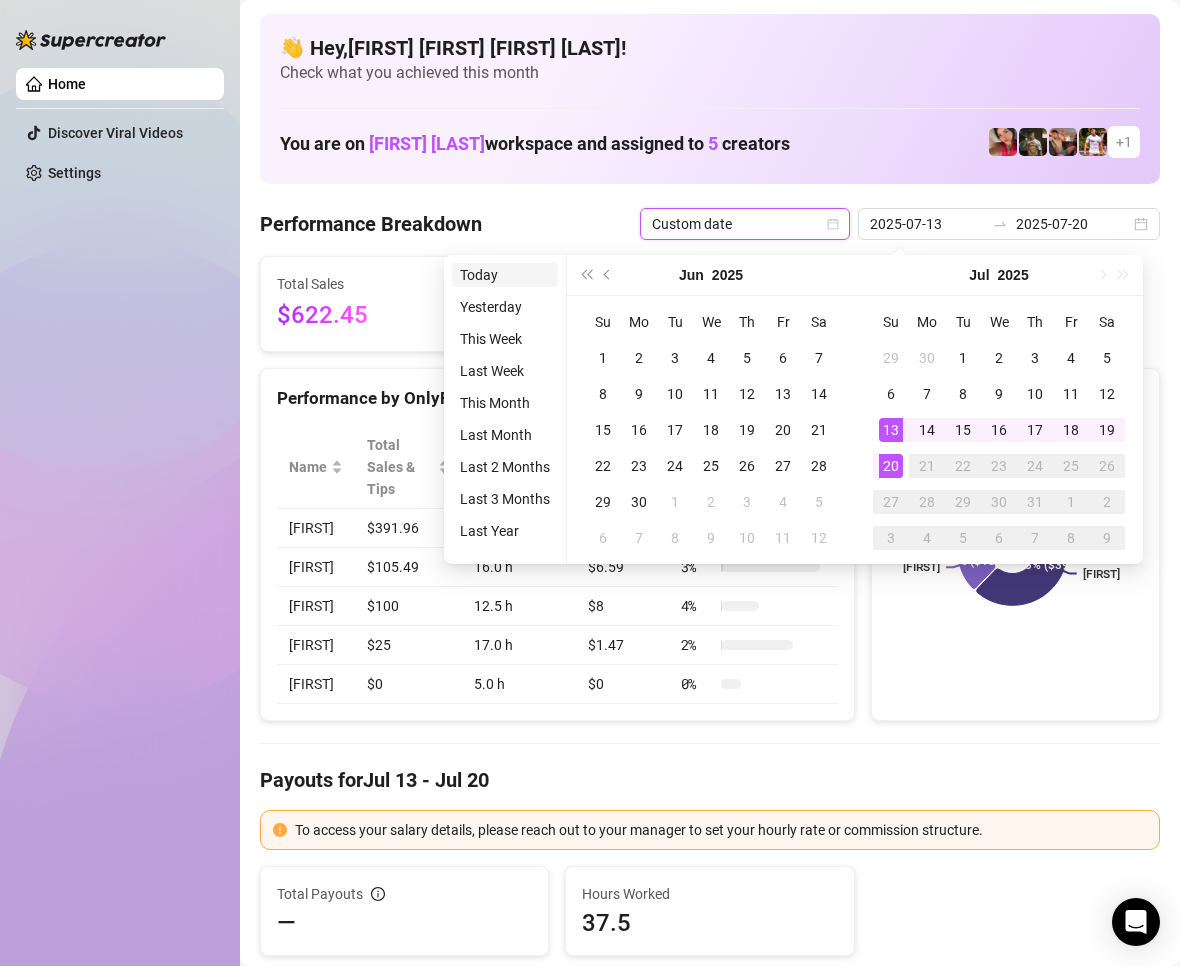 type on "2025-07-20" 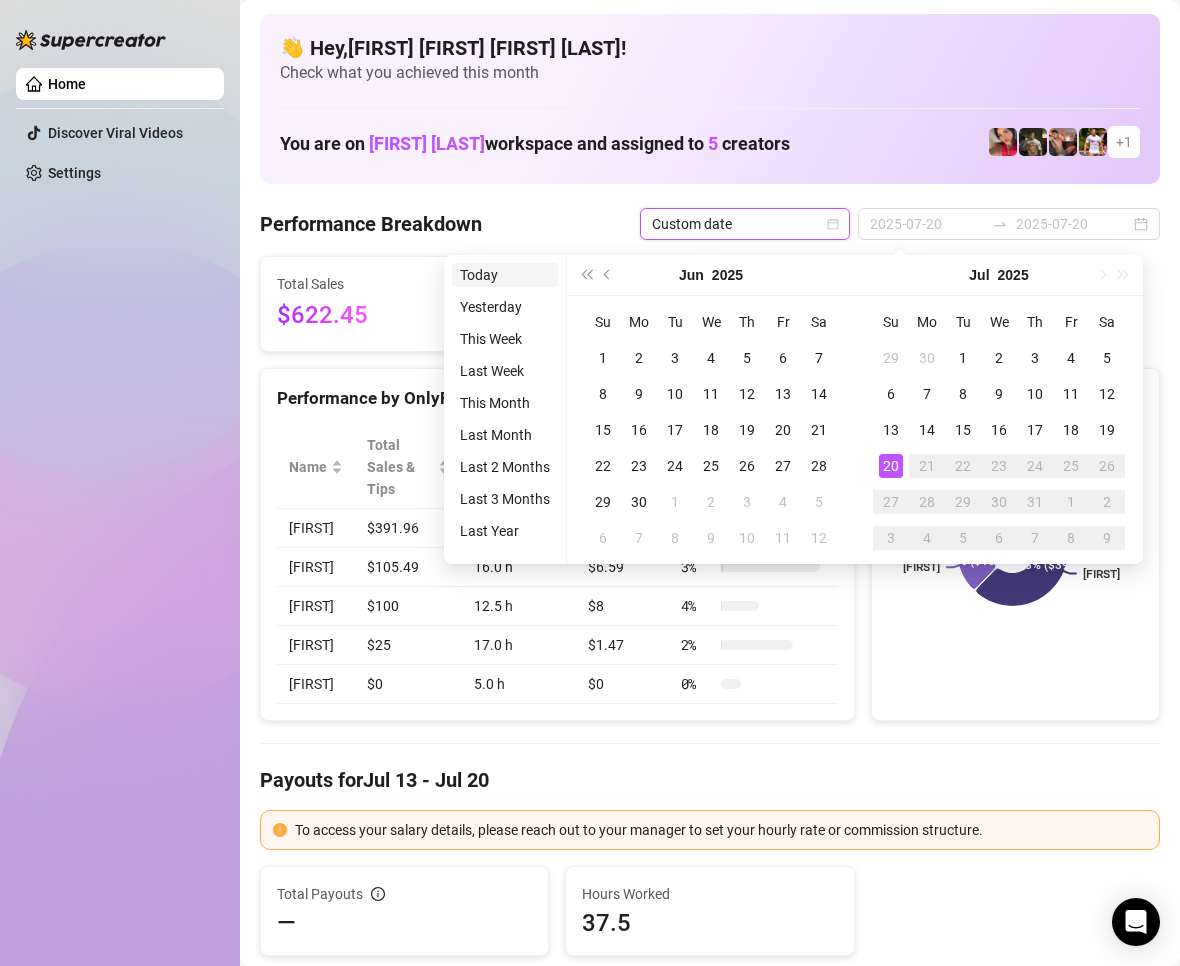 click on "Today" at bounding box center [505, 275] 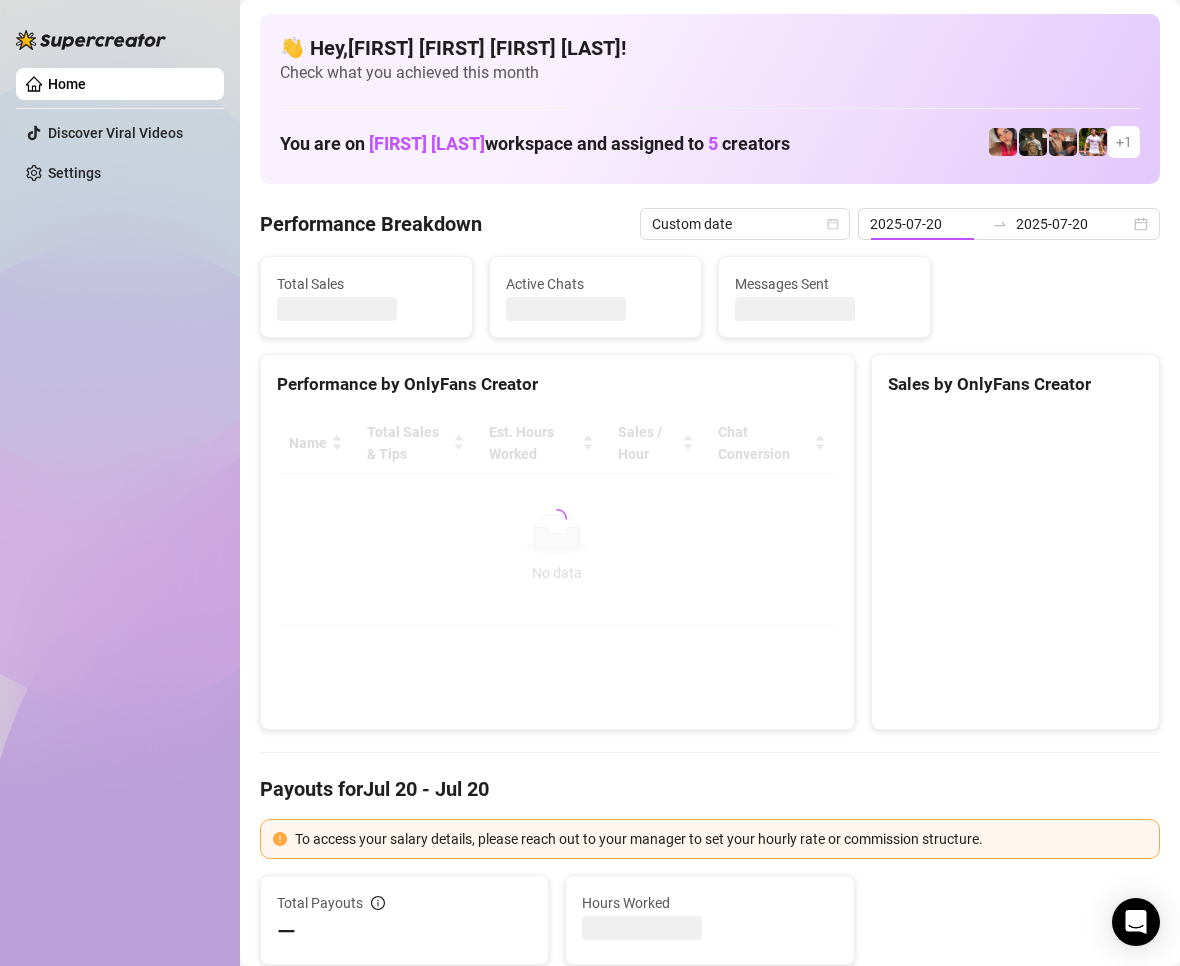 type on "2025-07-20" 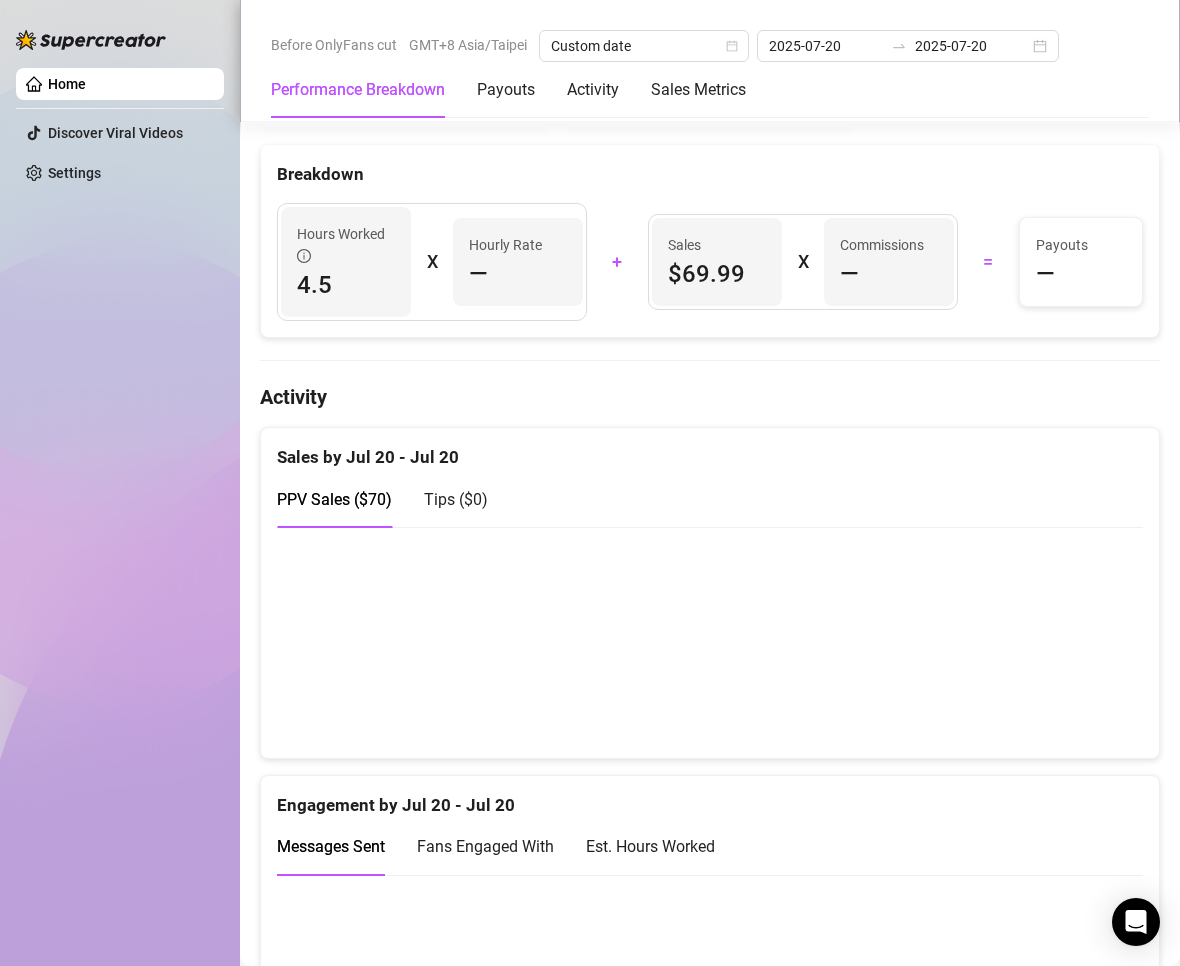 scroll, scrollTop: 1200, scrollLeft: 0, axis: vertical 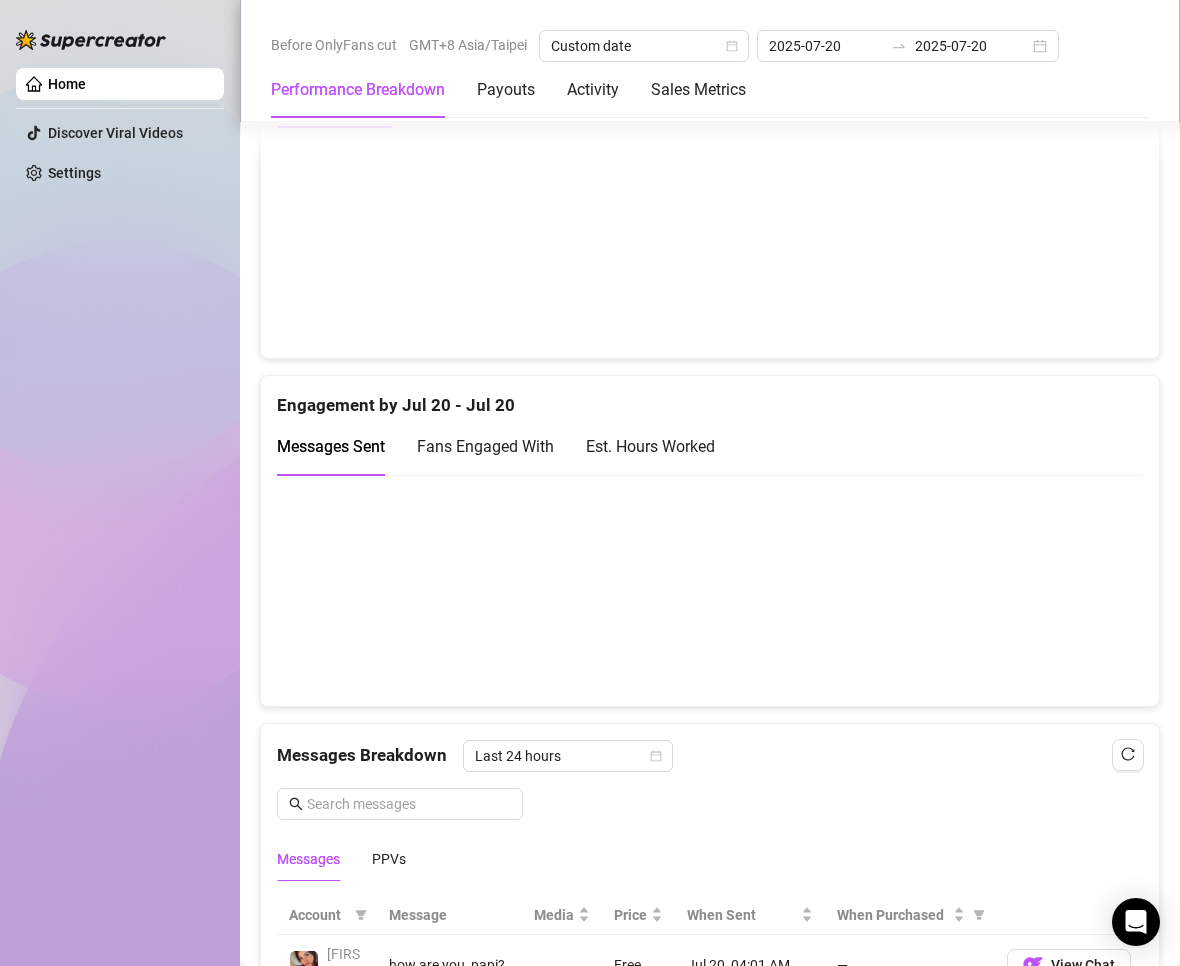 click at bounding box center [701, 590] 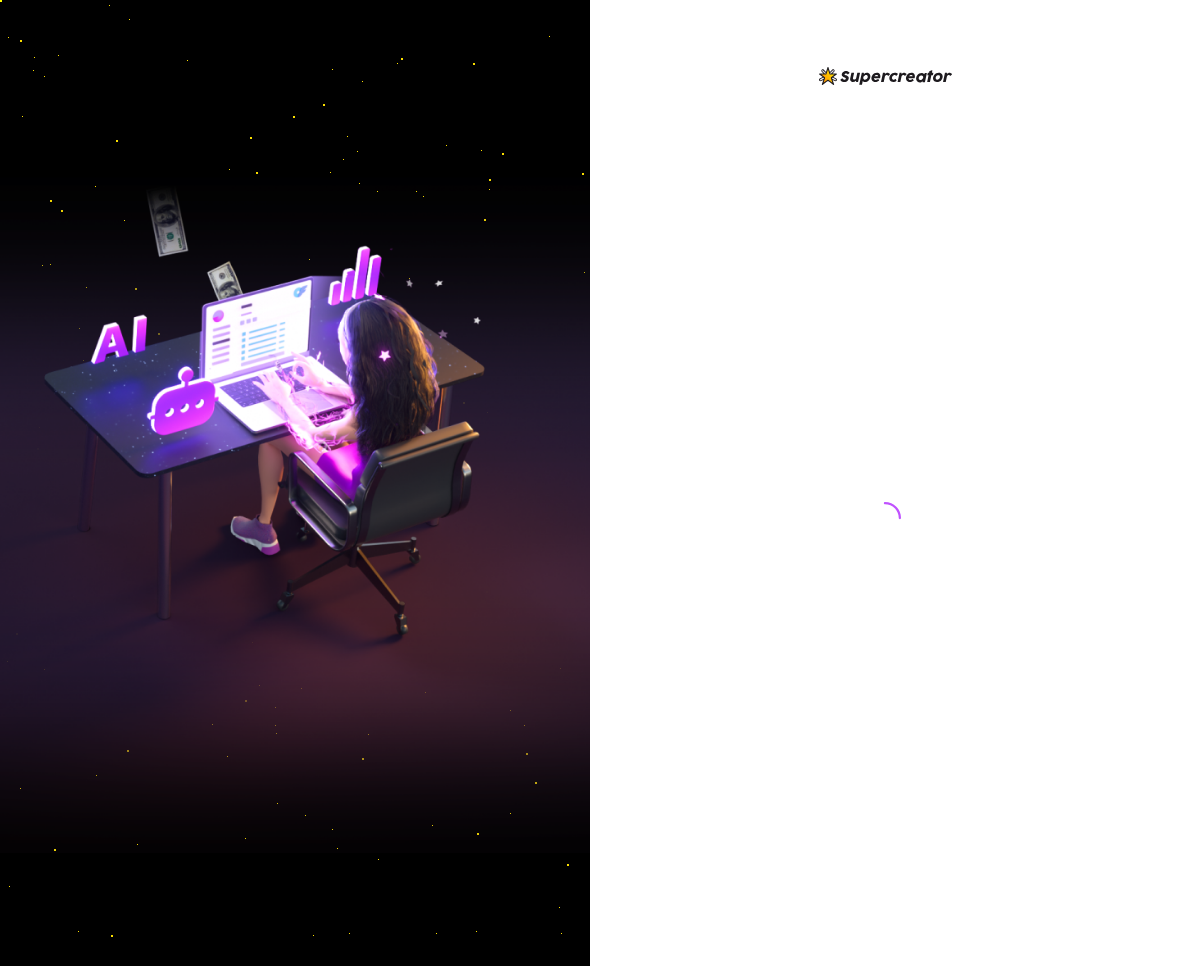 scroll, scrollTop: 0, scrollLeft: 0, axis: both 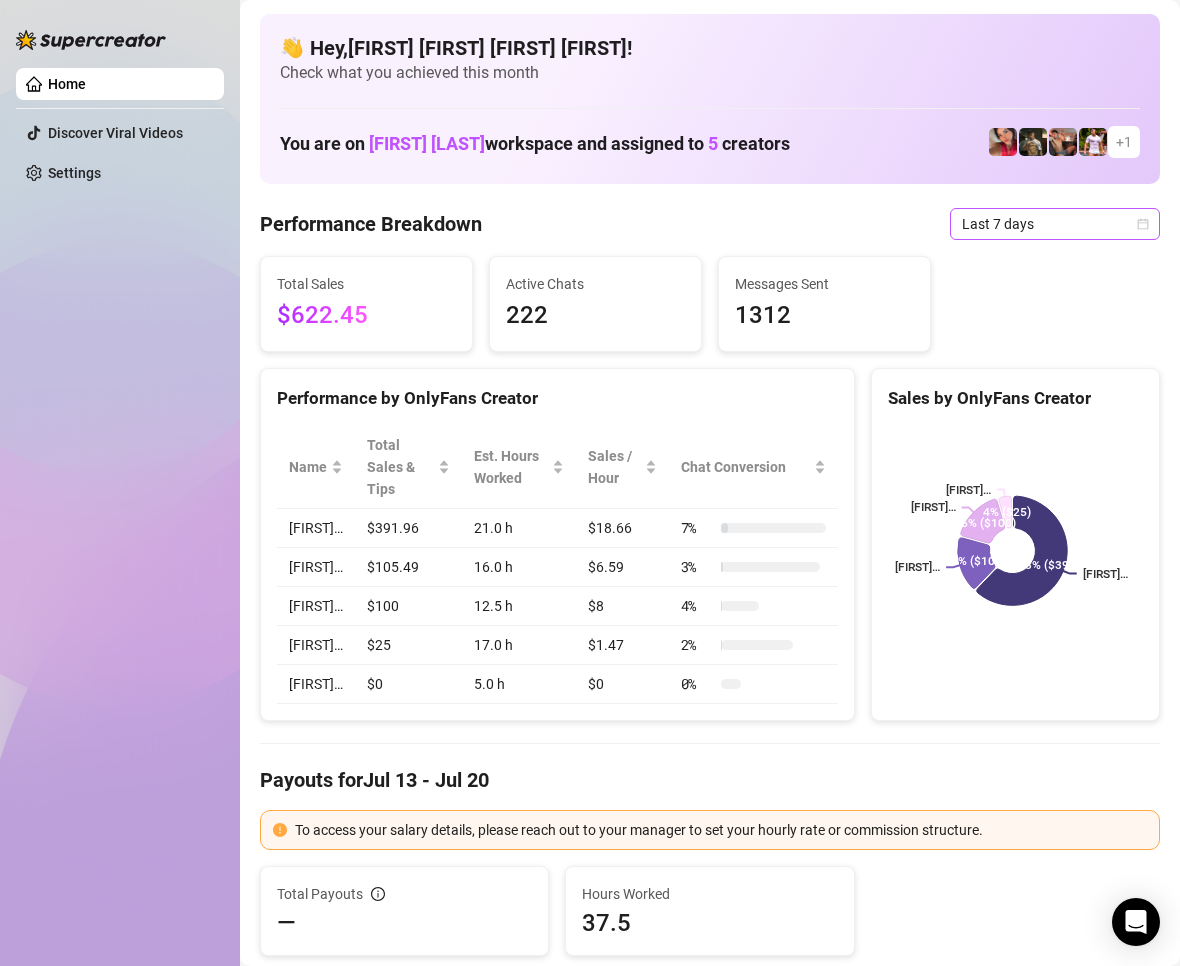 click on "Last 7 days" at bounding box center [1055, 224] 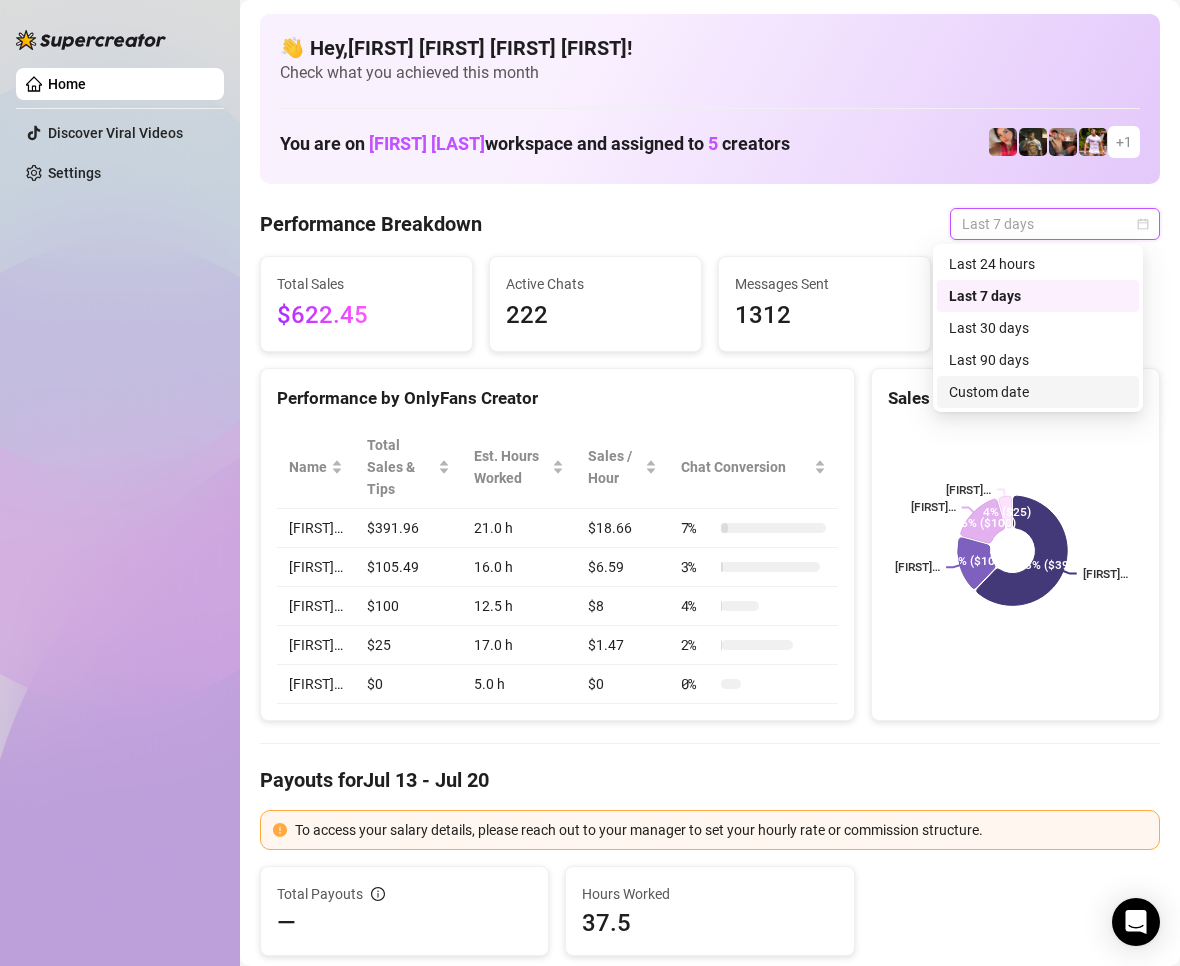 click on "Custom date" at bounding box center [1038, 392] 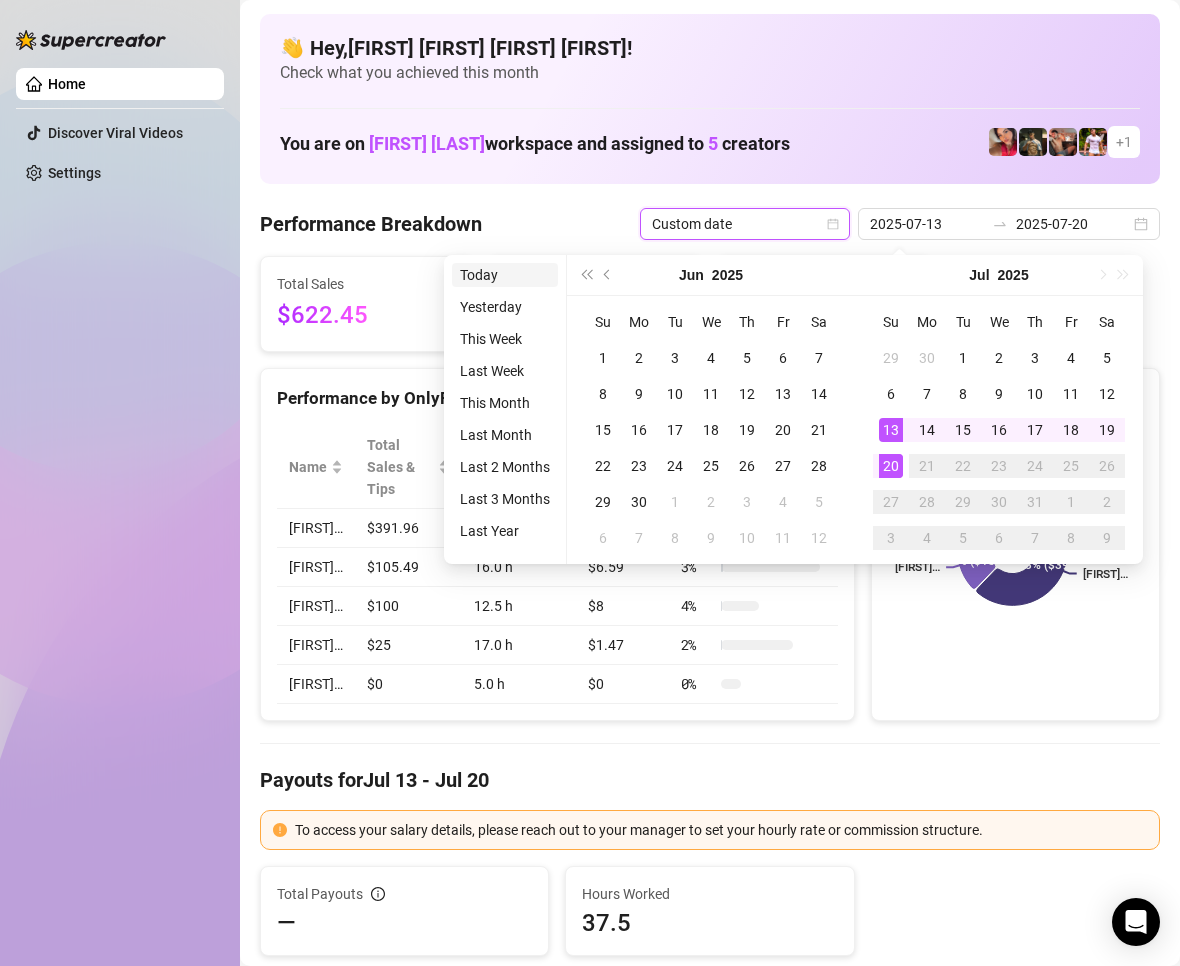 type on "2025-07-20" 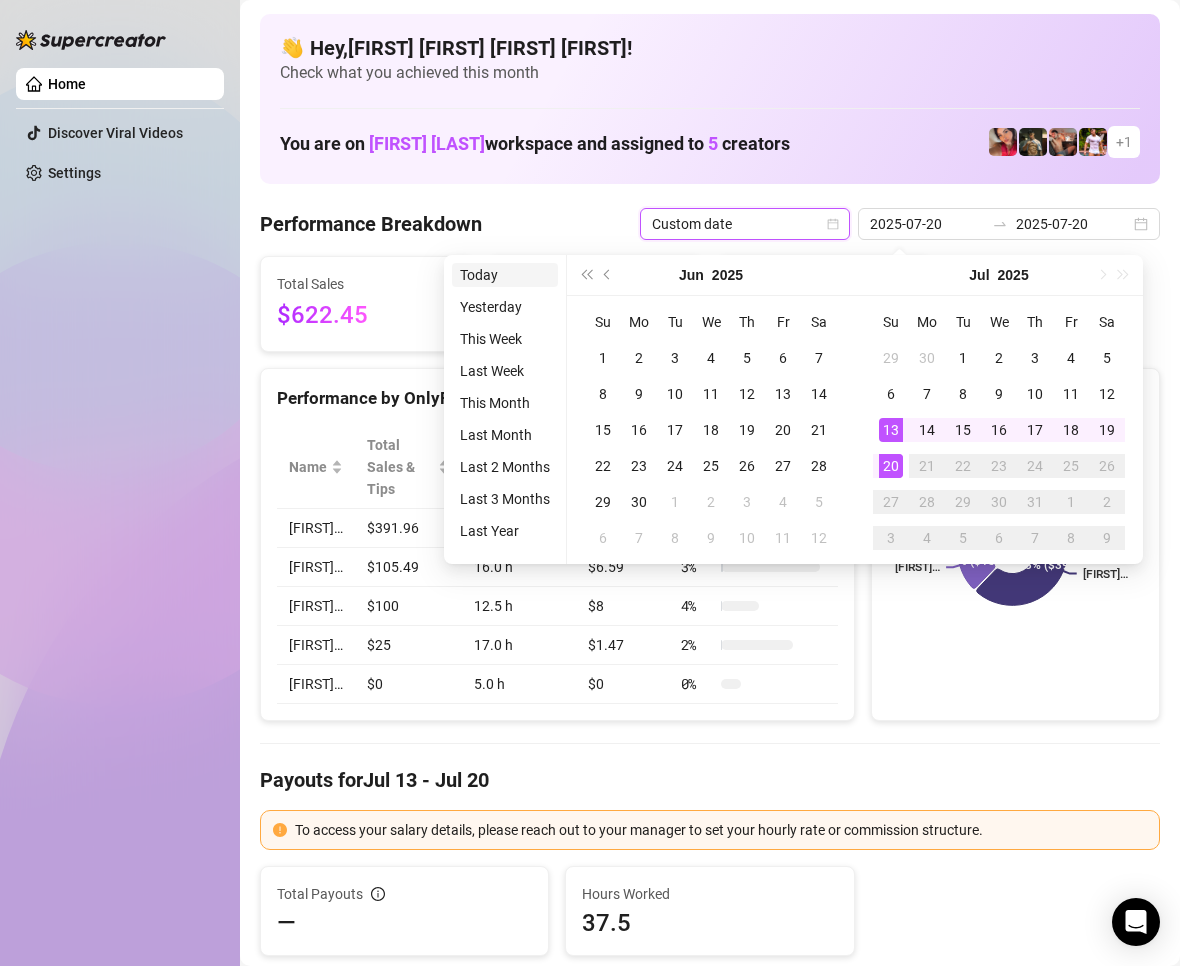 click on "Today" at bounding box center [505, 275] 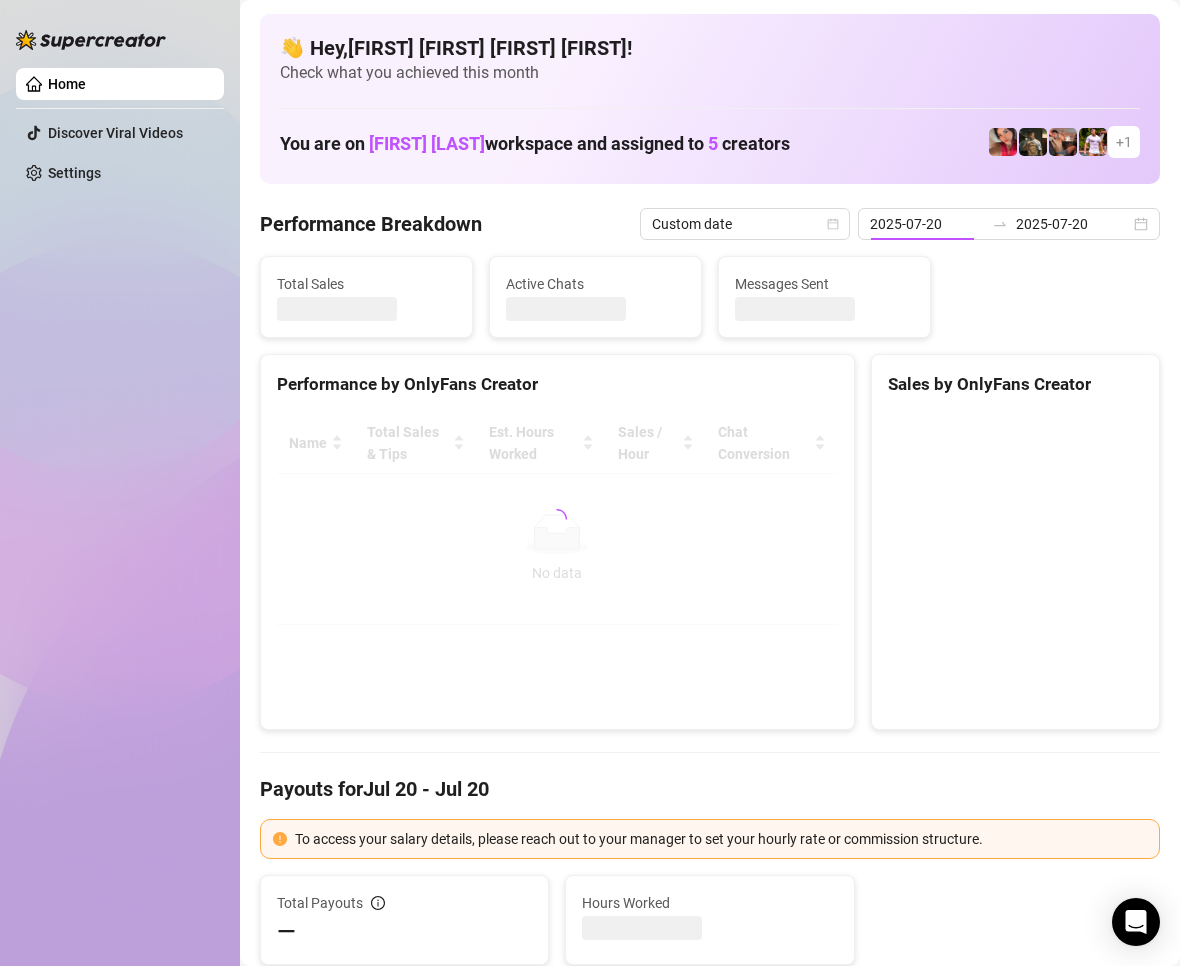 type on "2025-07-20" 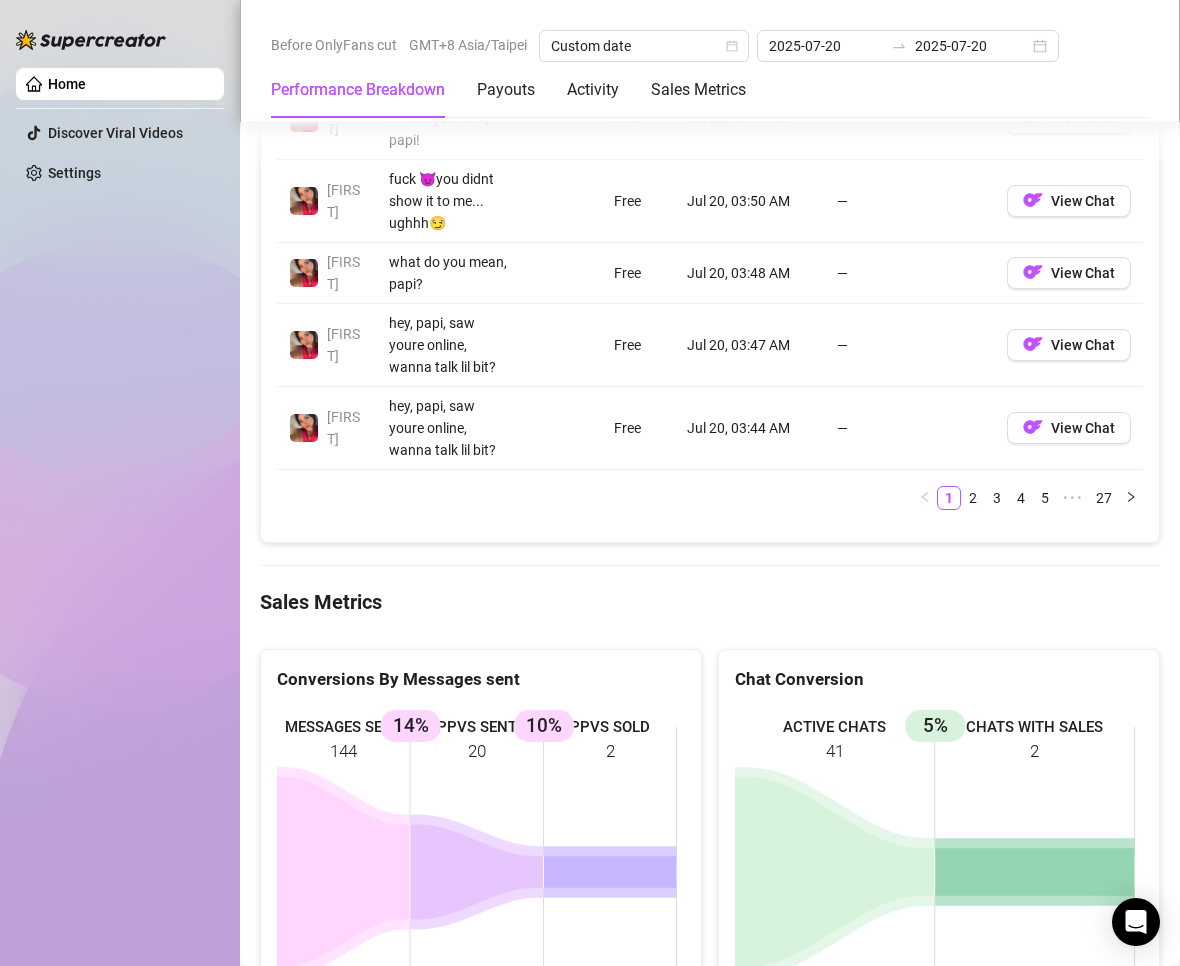 scroll, scrollTop: 2763, scrollLeft: 0, axis: vertical 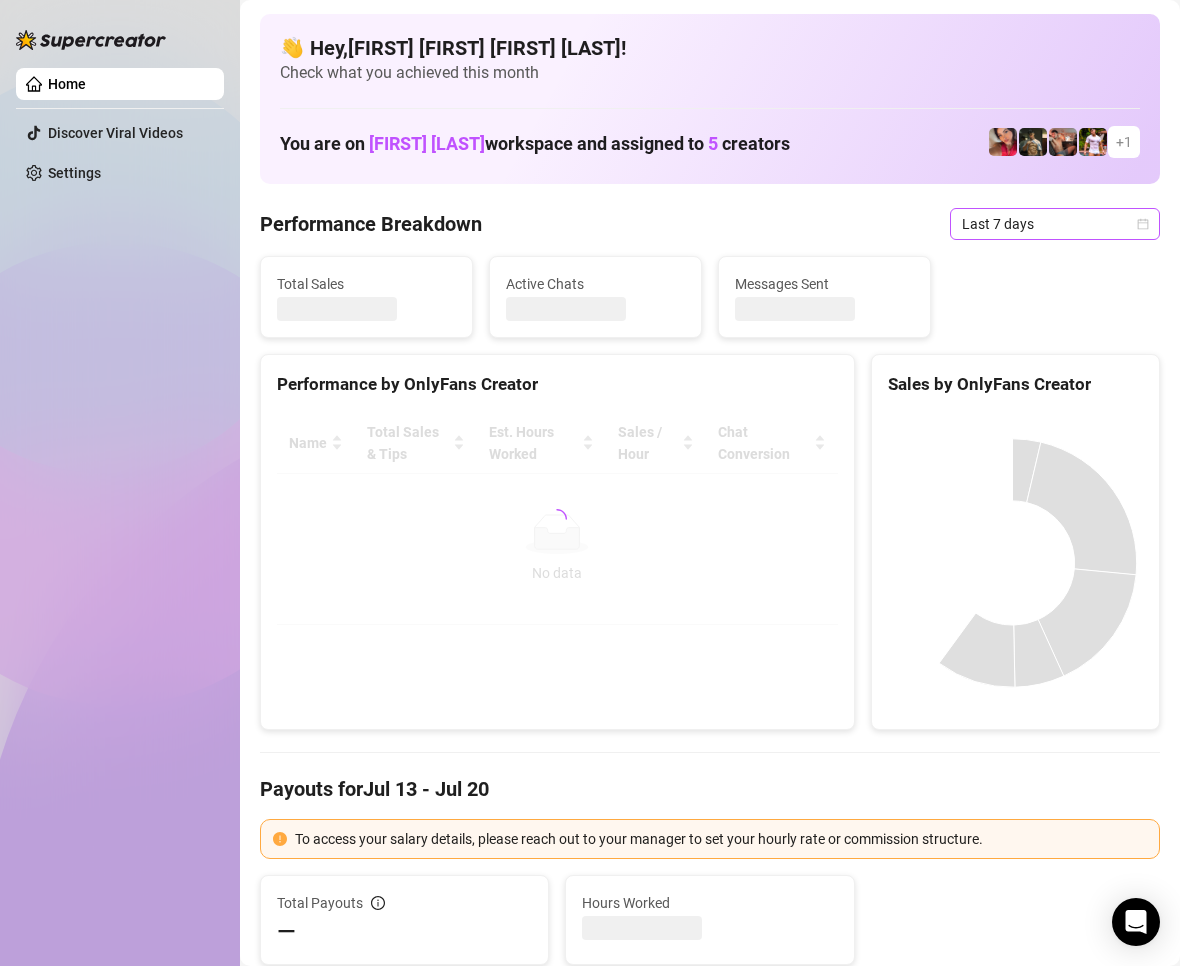 click on "Last 7 days" at bounding box center [1055, 224] 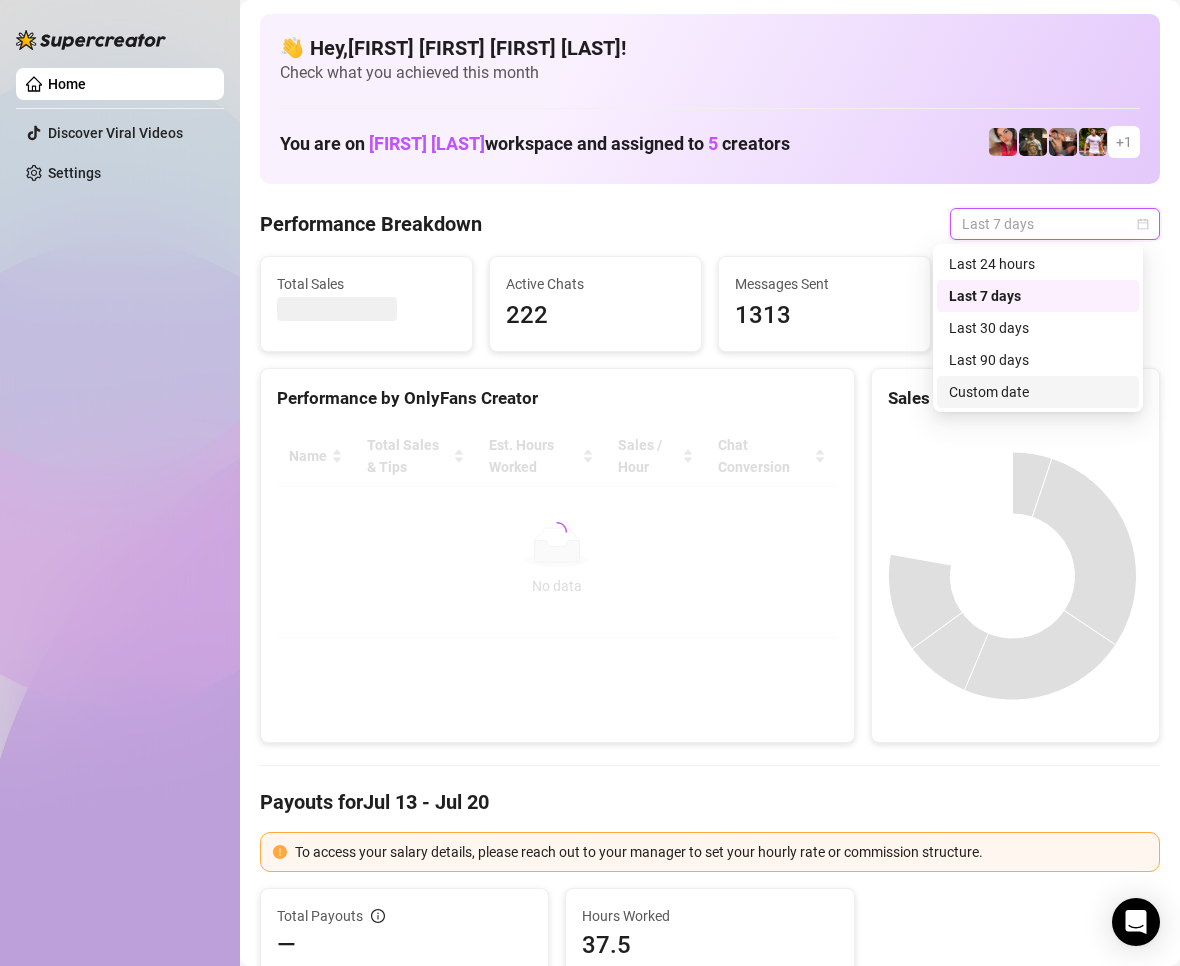 click on "Custom date" at bounding box center [1038, 392] 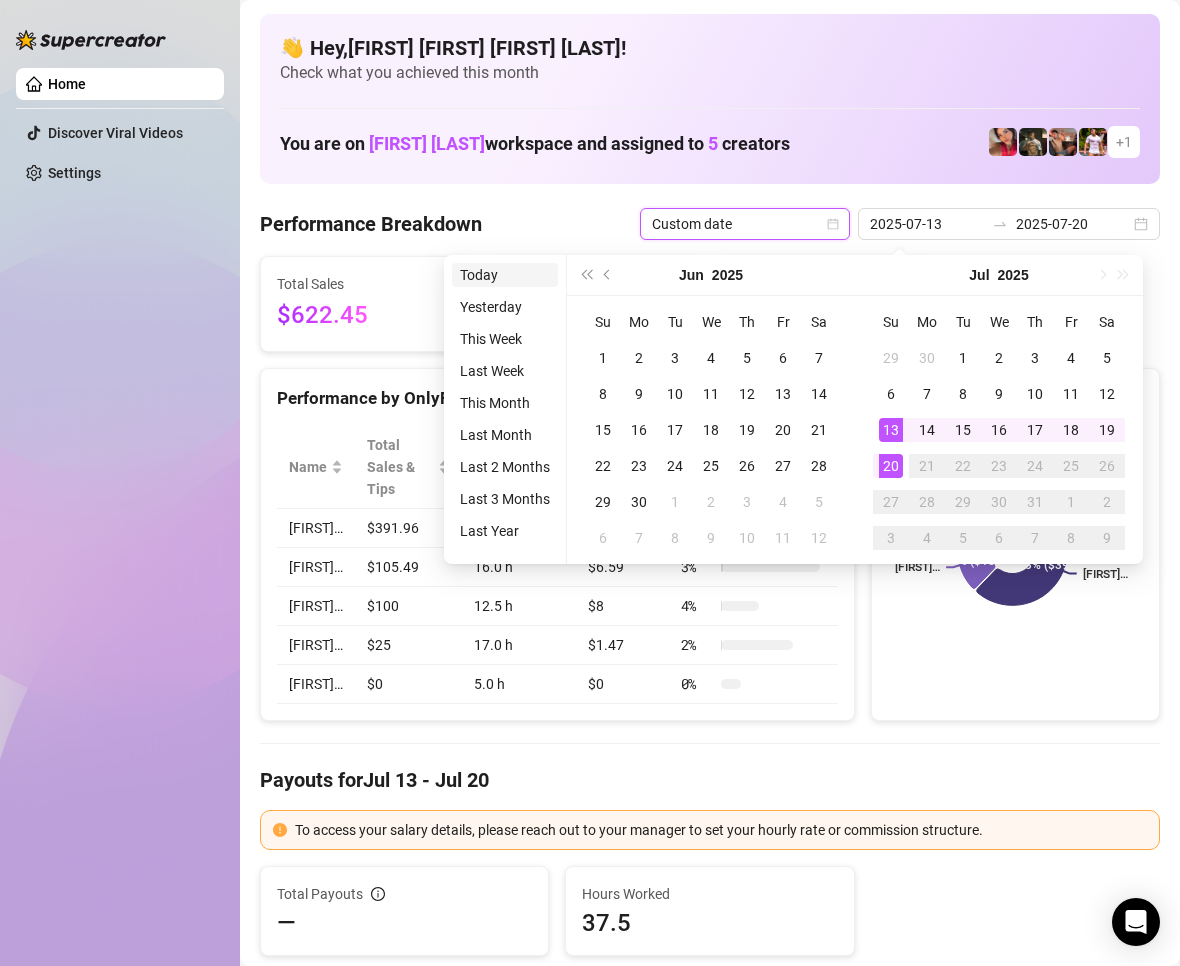 type on "2025-07-20" 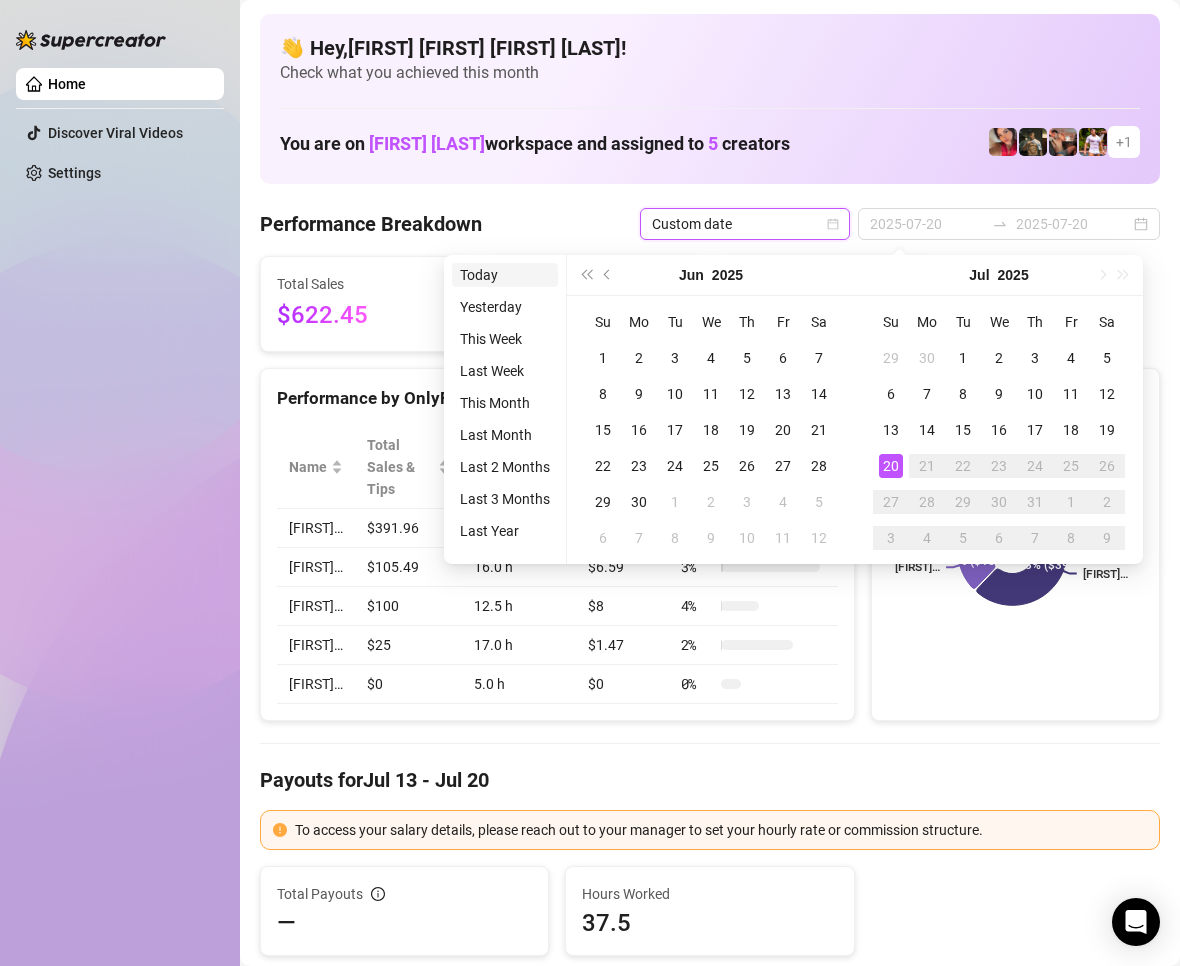 click on "Today" at bounding box center (505, 275) 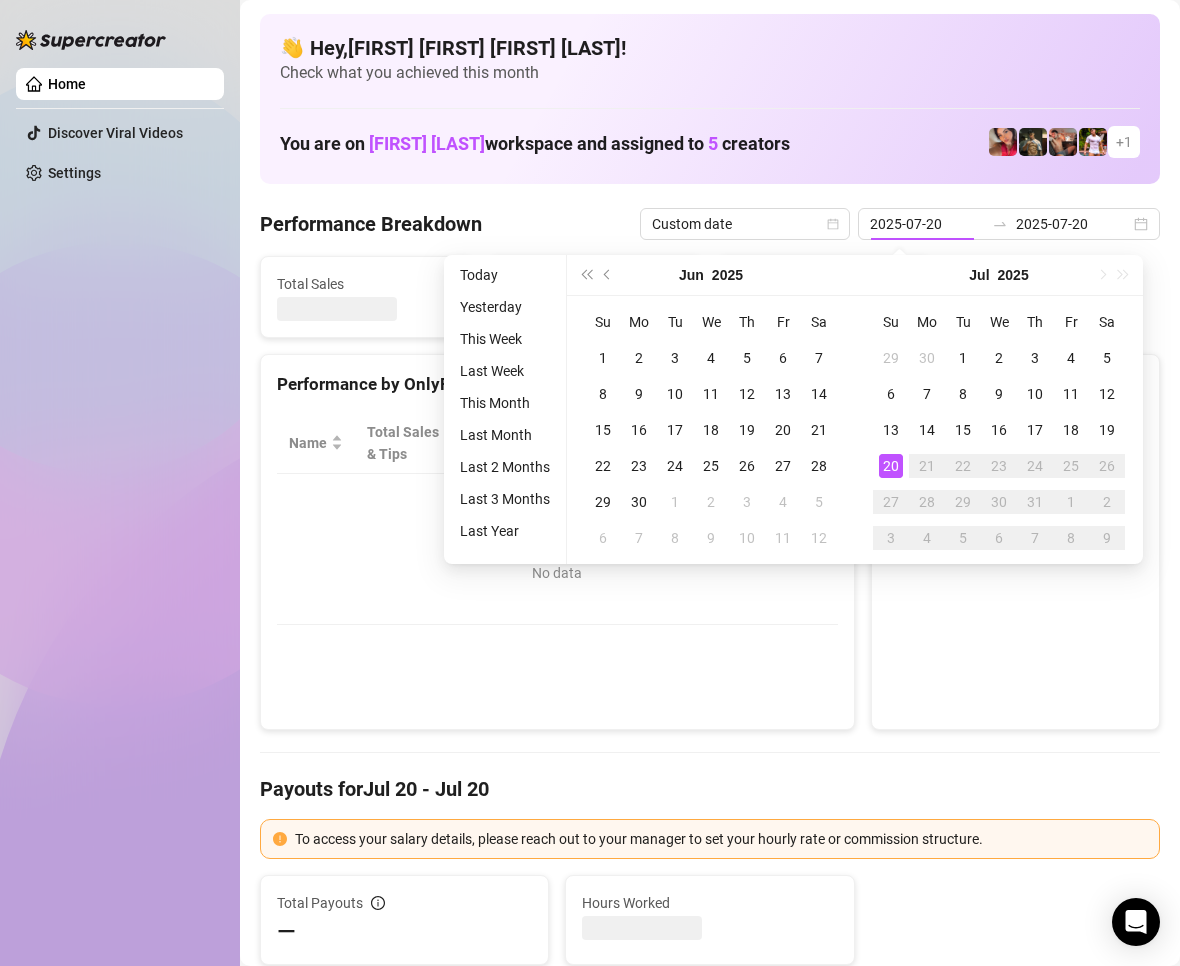 type on "2025-07-20" 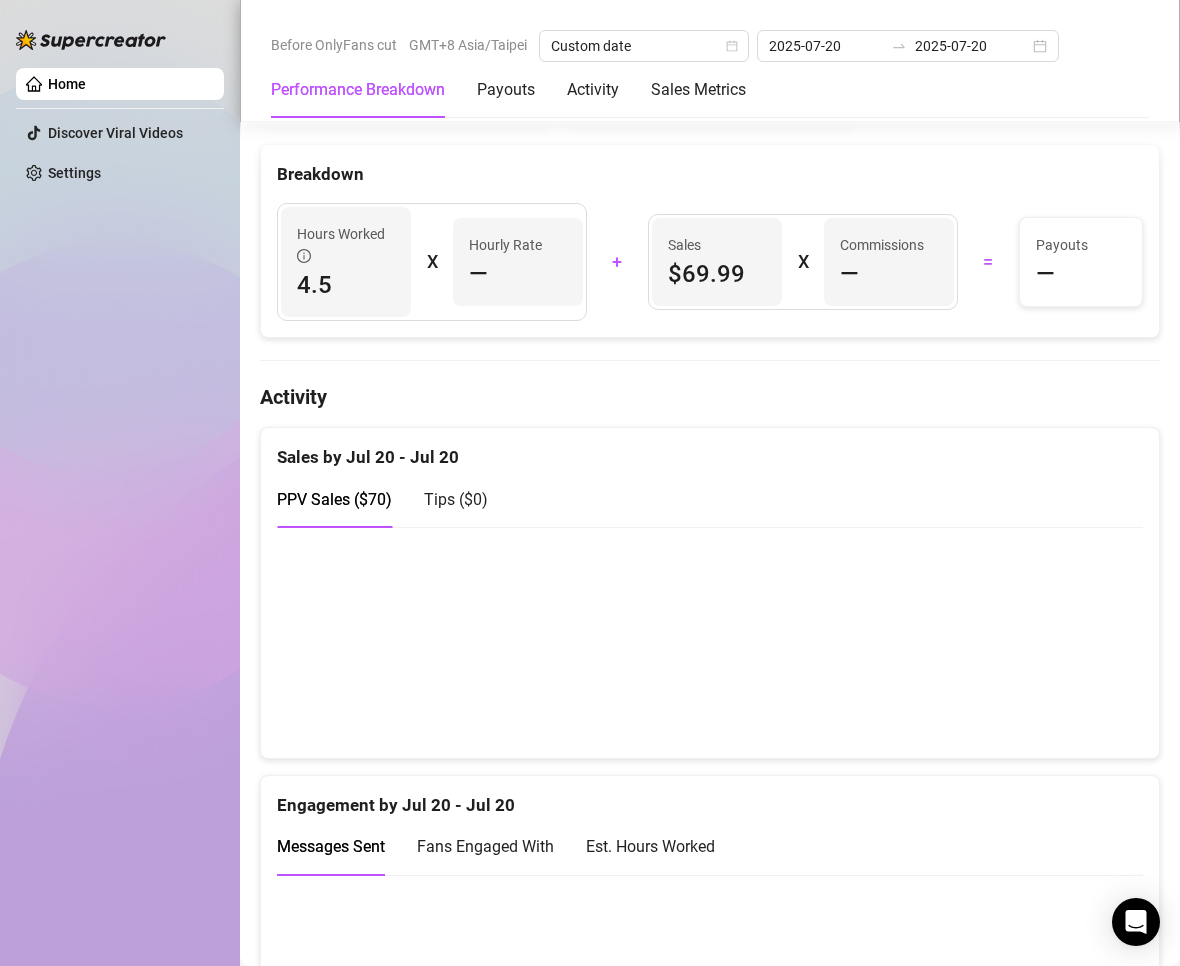 scroll, scrollTop: 1100, scrollLeft: 0, axis: vertical 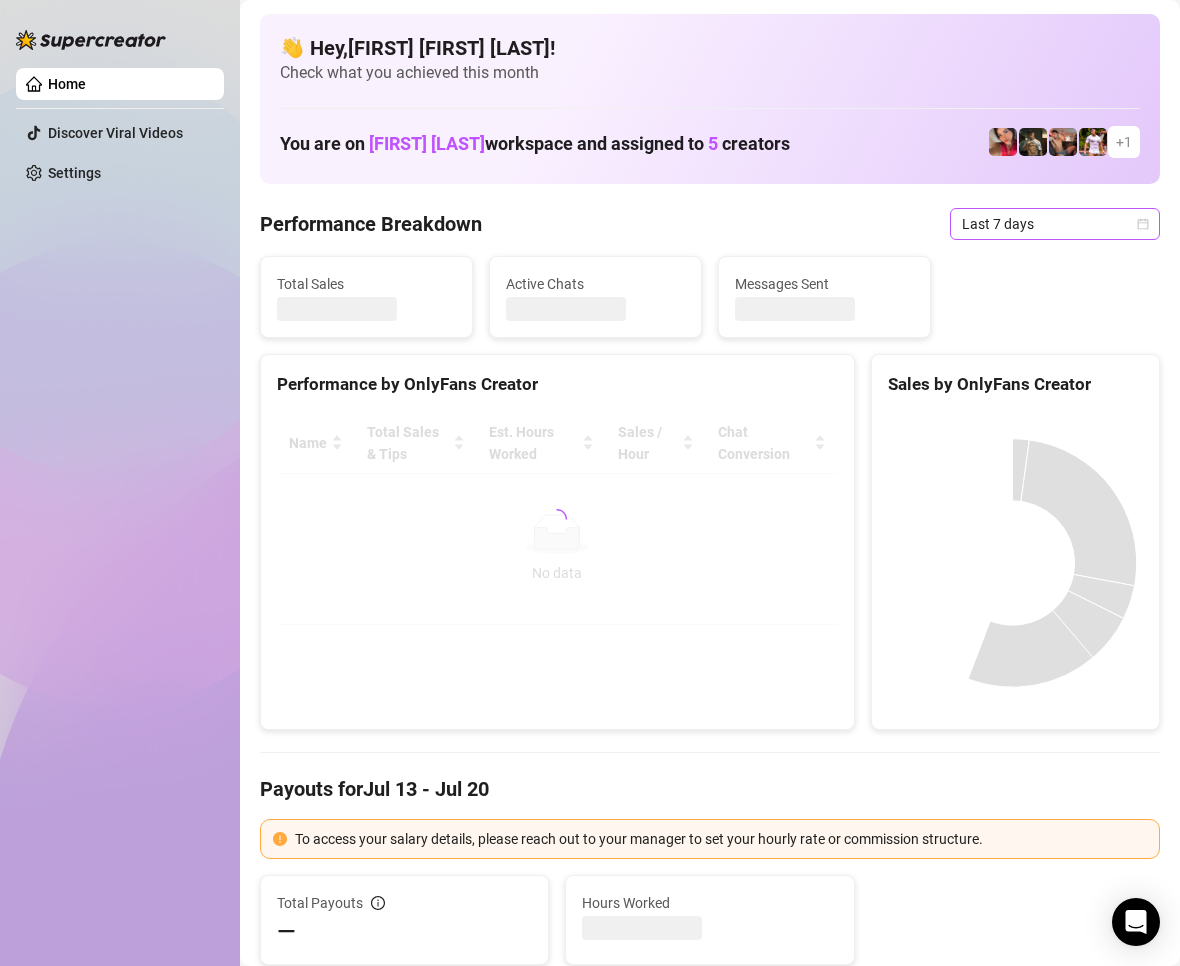 drag, startPoint x: 1076, startPoint y: 240, endPoint x: 1067, endPoint y: 235, distance: 10.29563 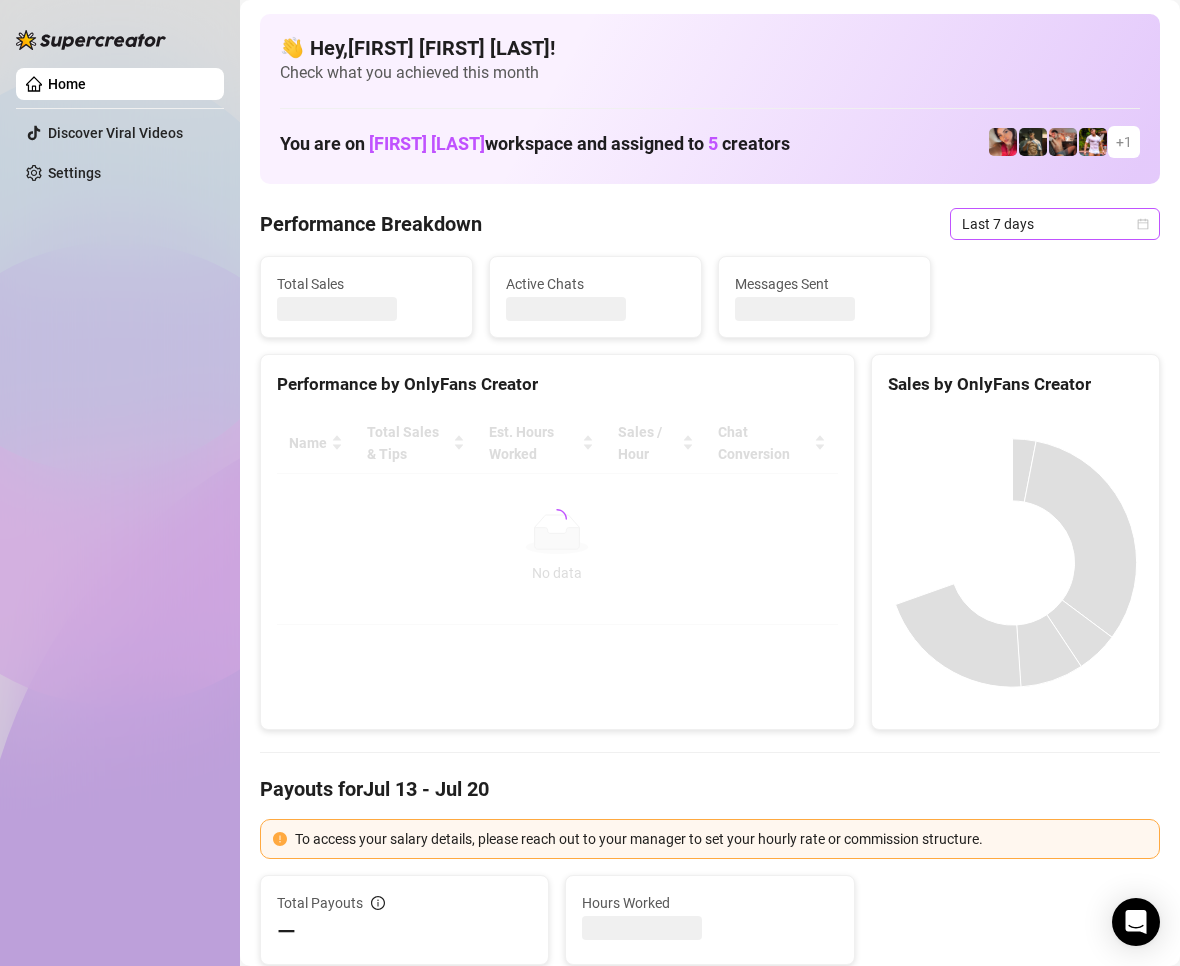 click on "Last 7 days" at bounding box center [1055, 224] 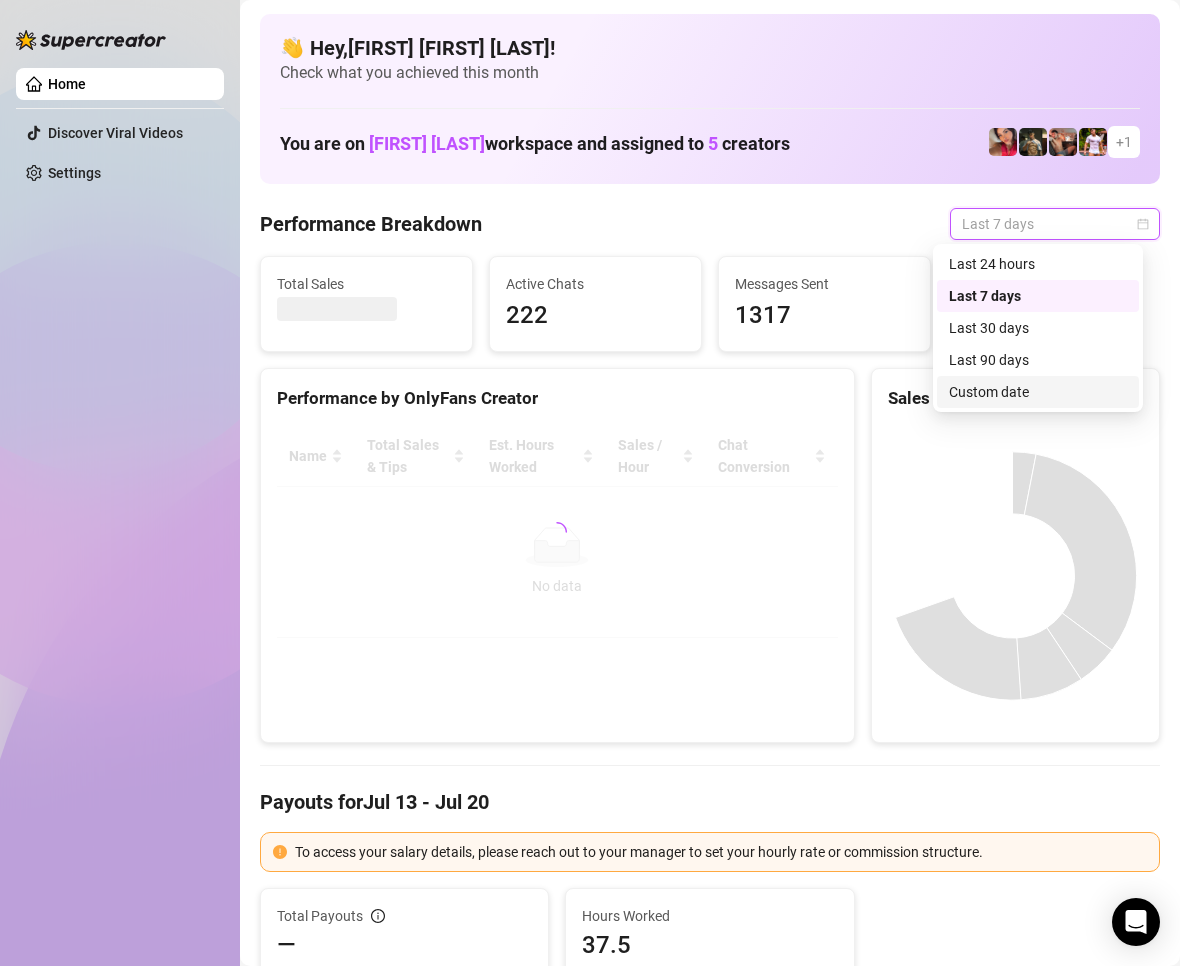 click on "Custom date" at bounding box center [1038, 392] 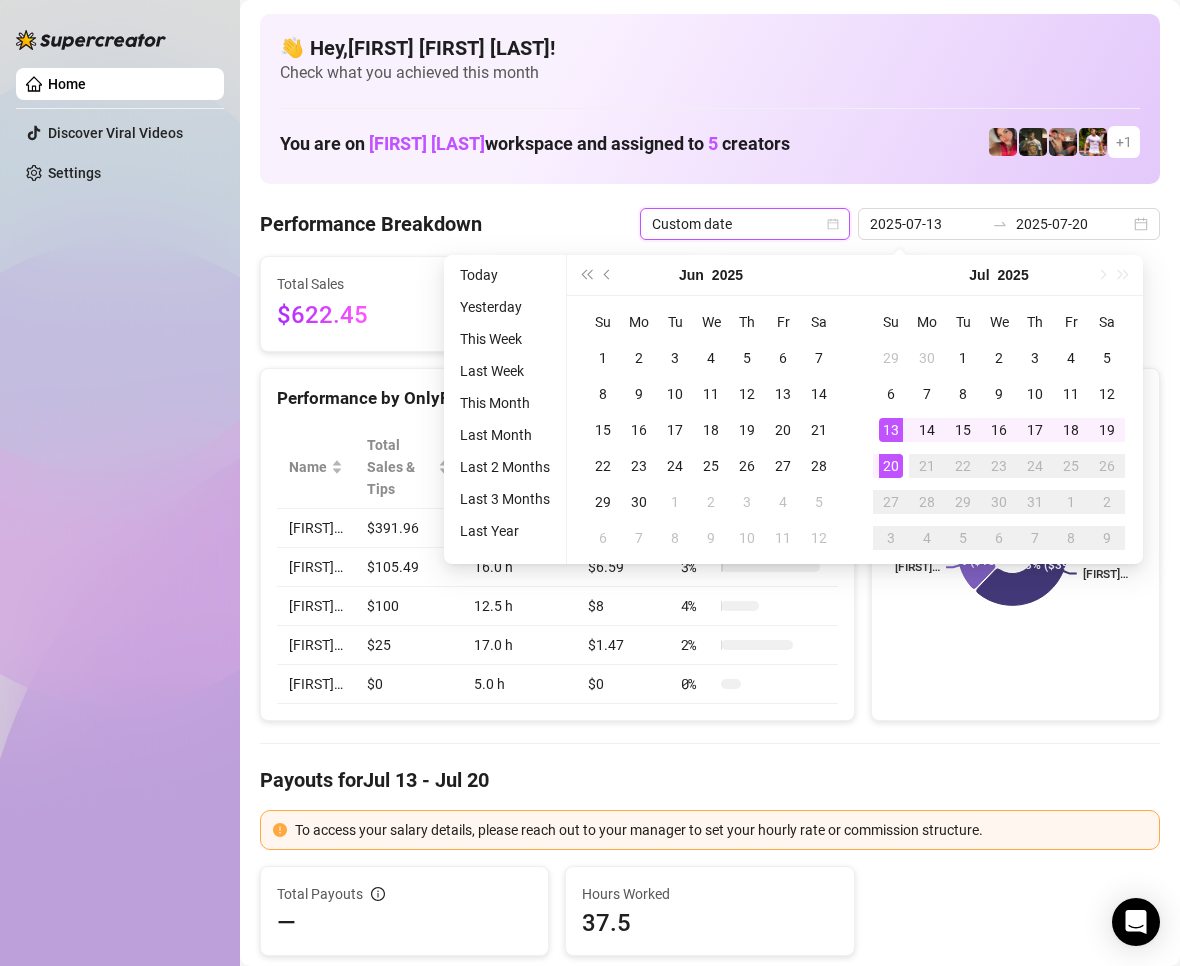 click on "Performance Breakdown" at bounding box center (371, 224) 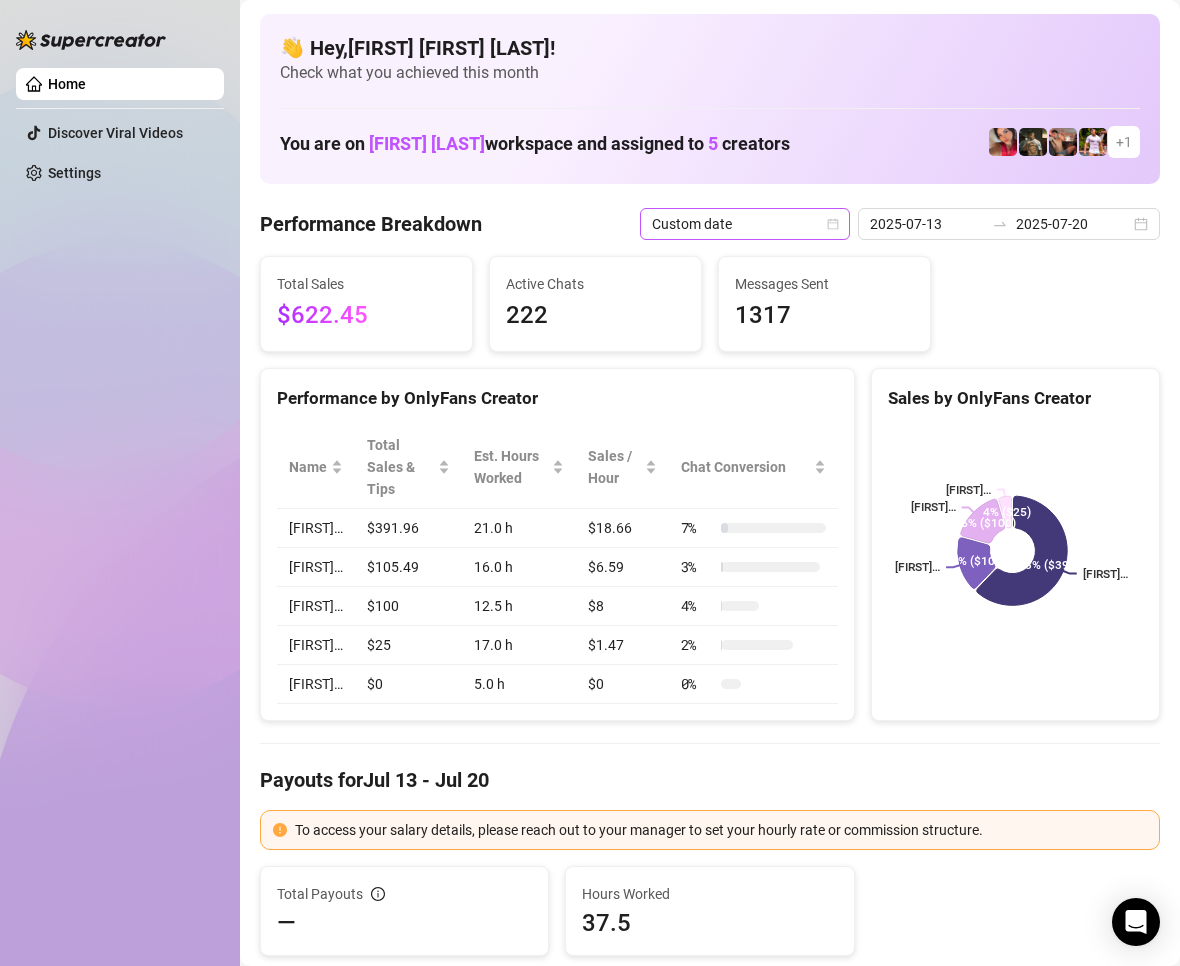 click on "Custom date" at bounding box center [745, 224] 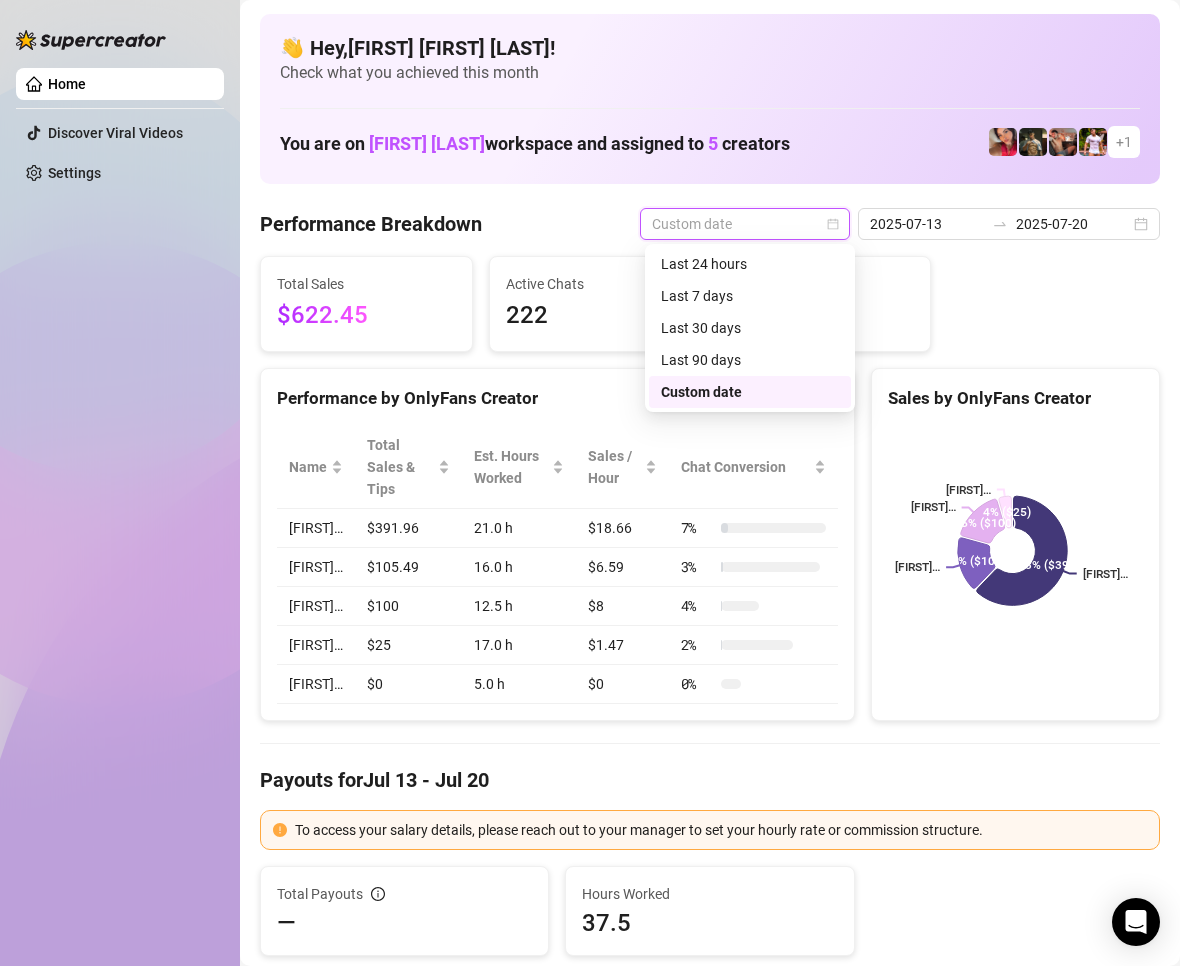click on "Custom date" at bounding box center (750, 392) 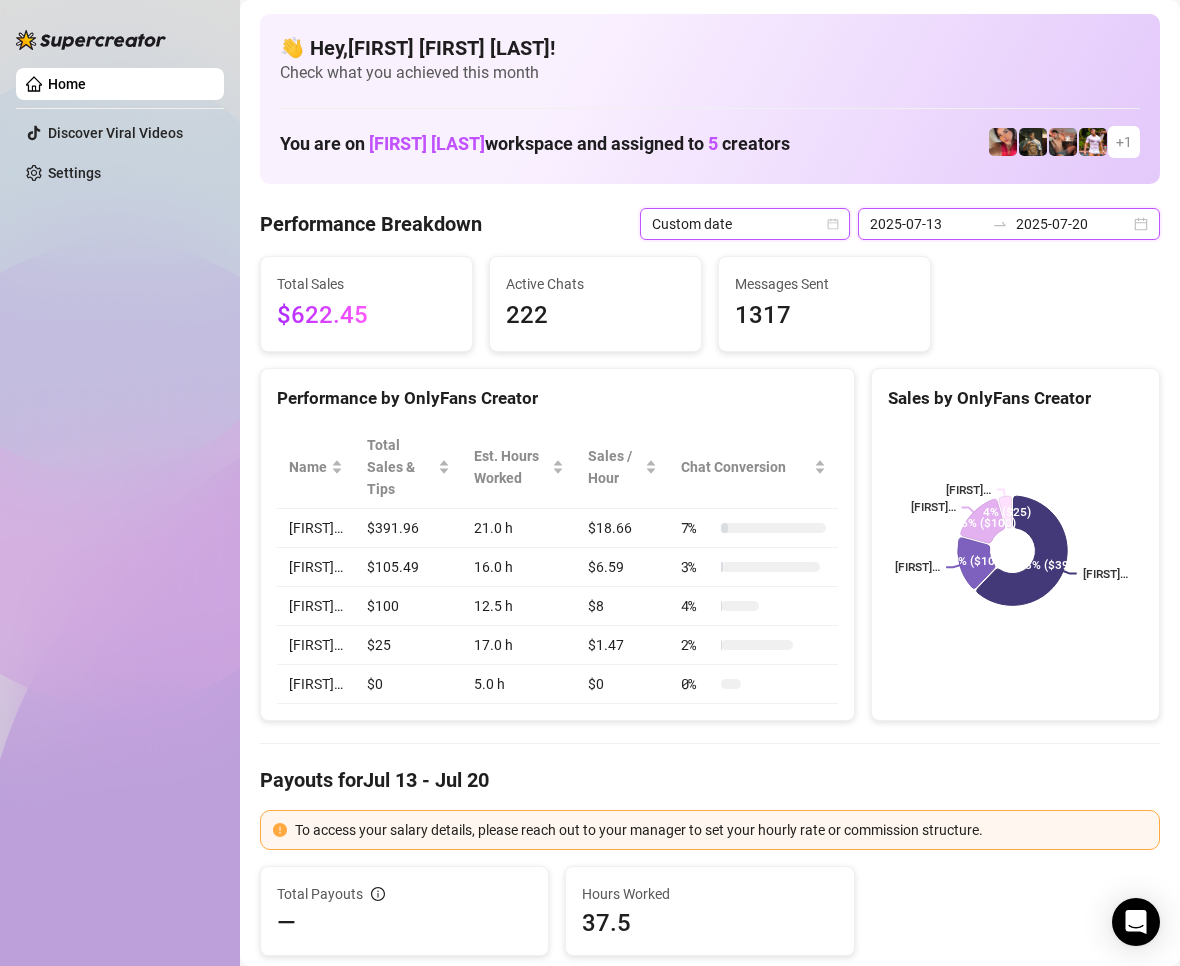 click on "2025-07-13" at bounding box center [927, 224] 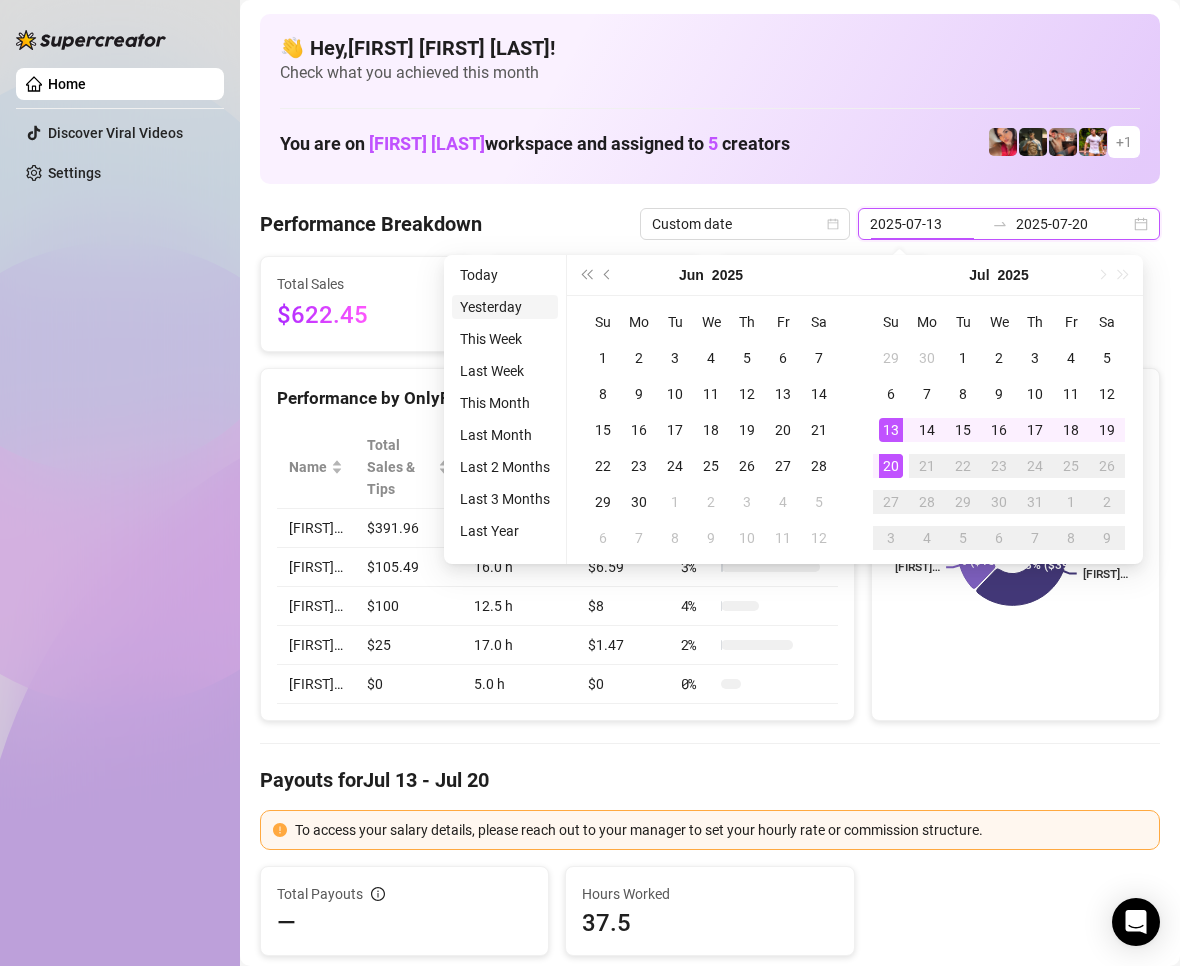 type on "2025-07-19" 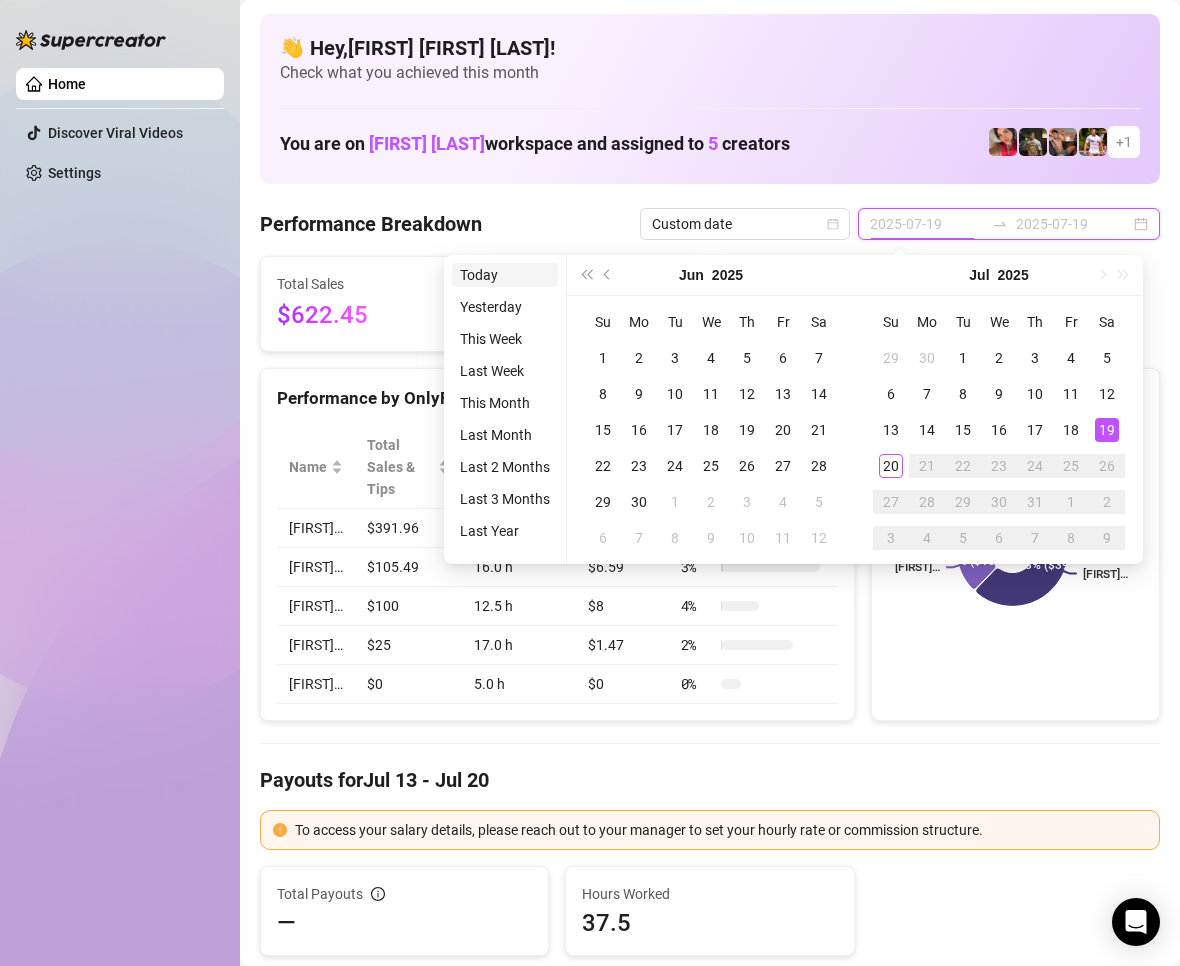 type on "2025-07-13" 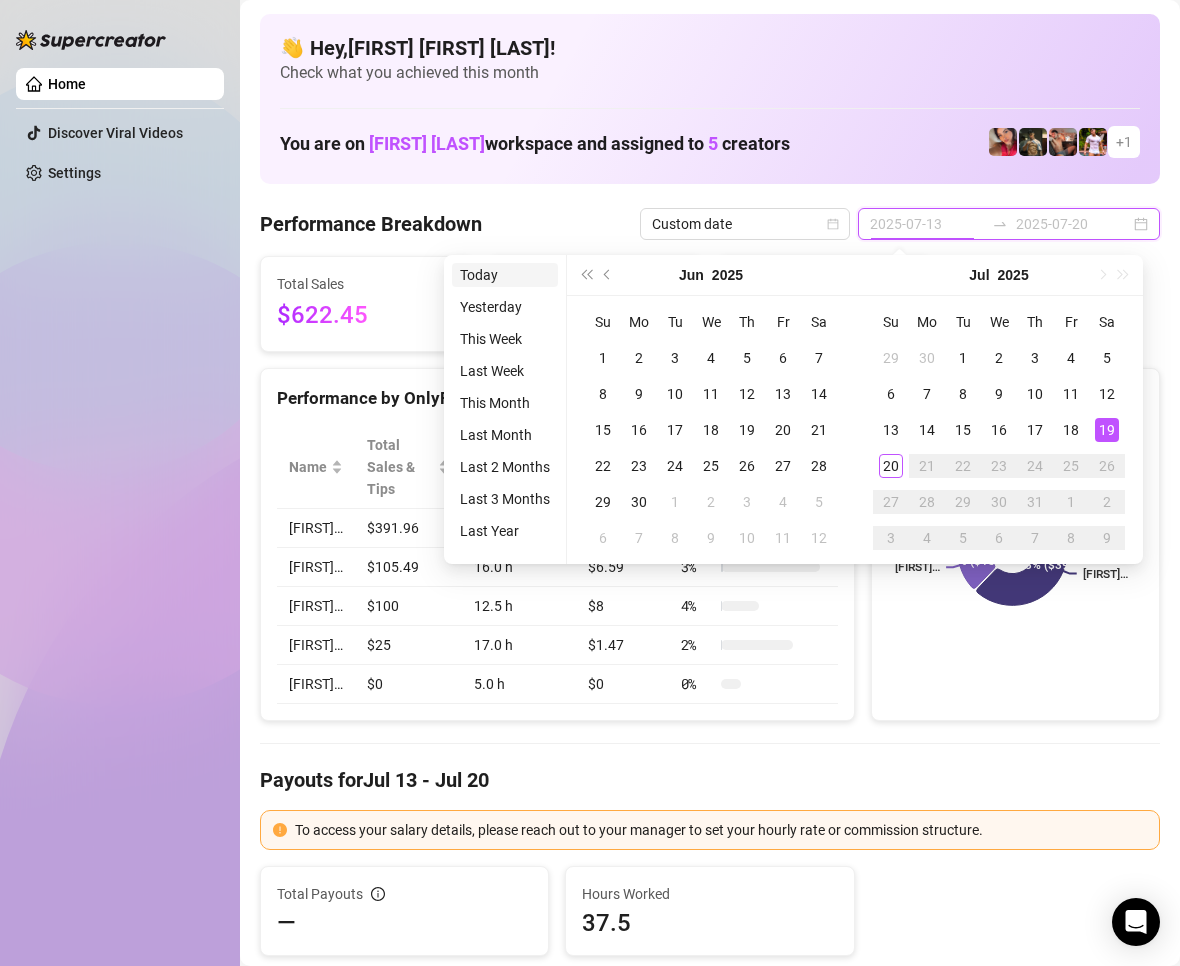 type on "2025-07-20" 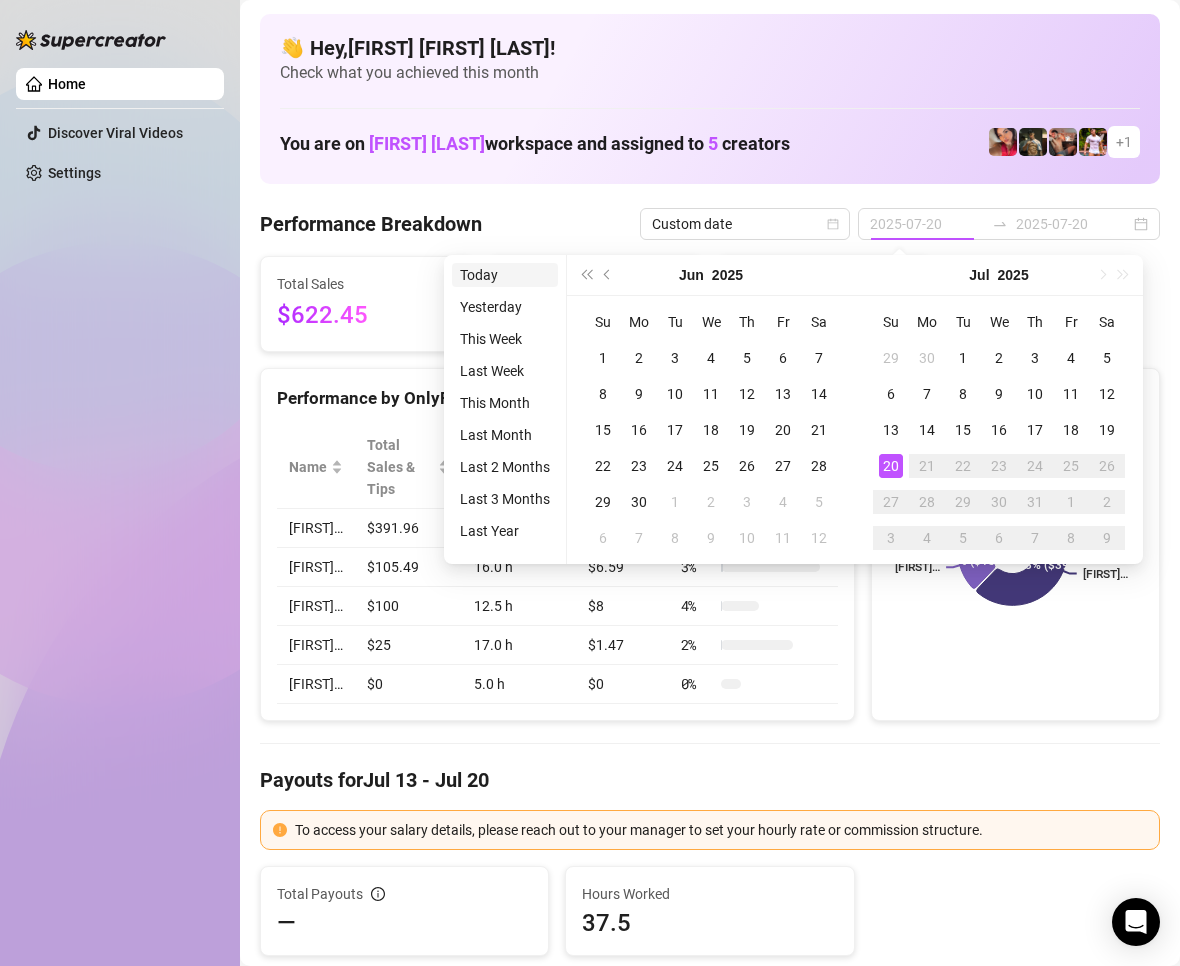 click on "Today" at bounding box center (505, 275) 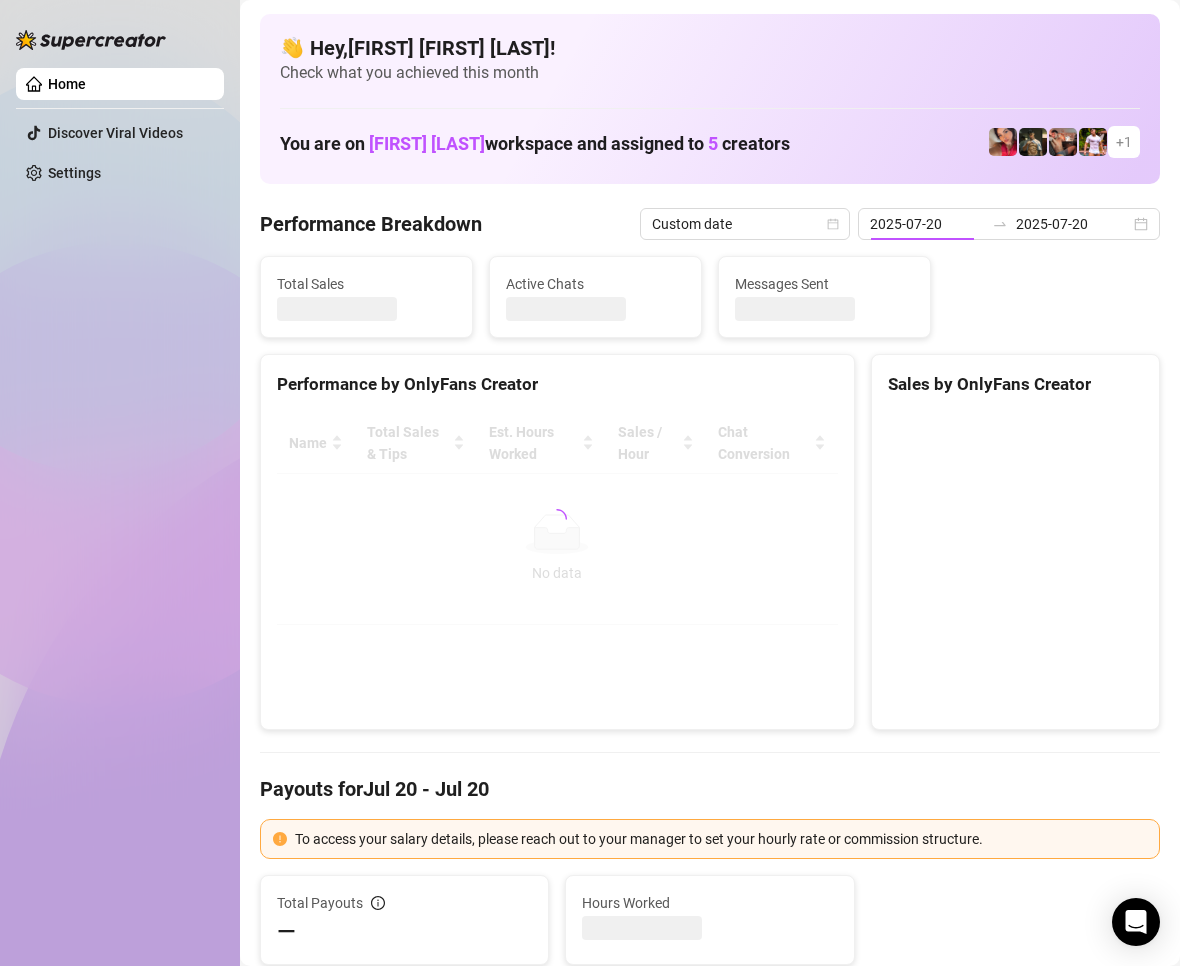 type on "2025-07-20" 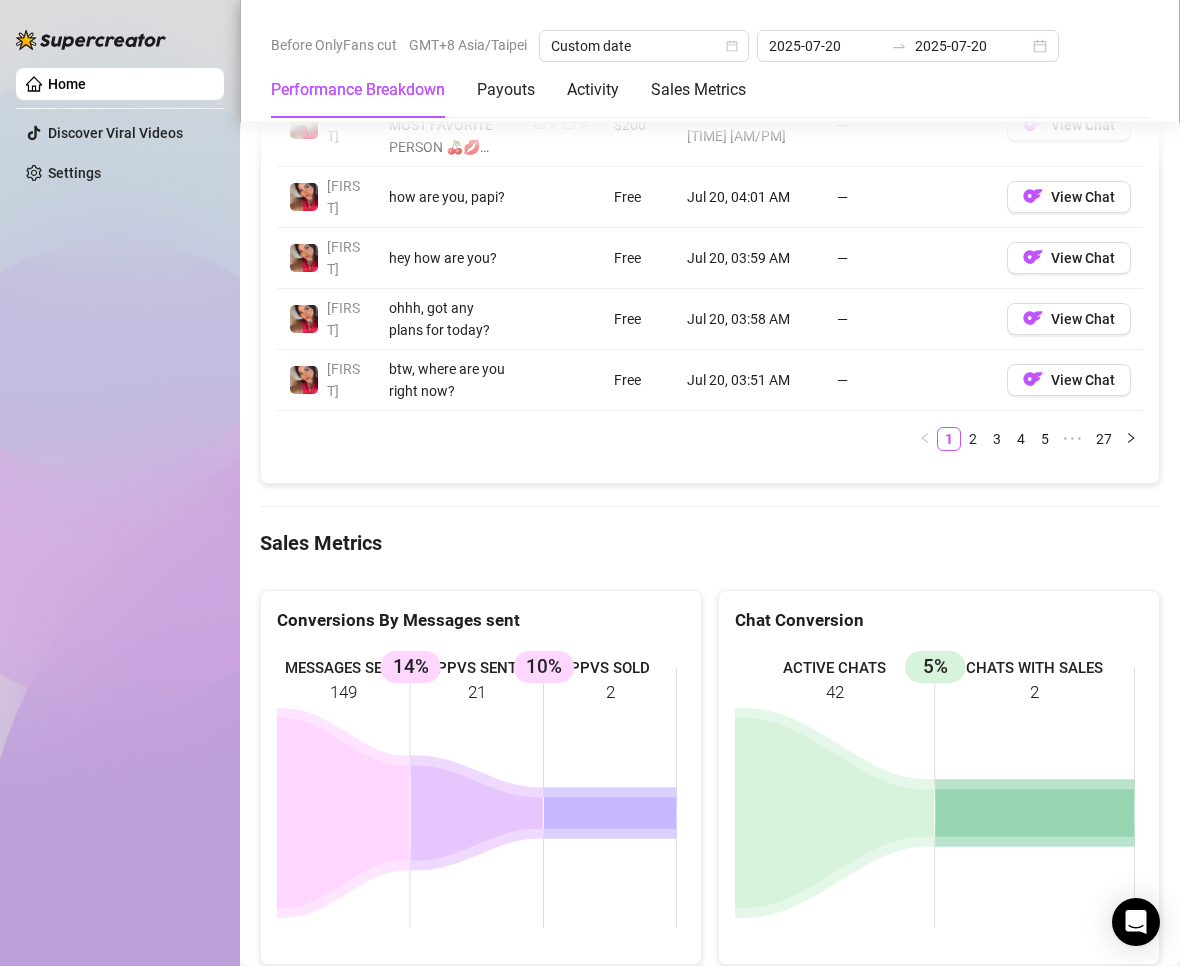scroll, scrollTop: 2800, scrollLeft: 0, axis: vertical 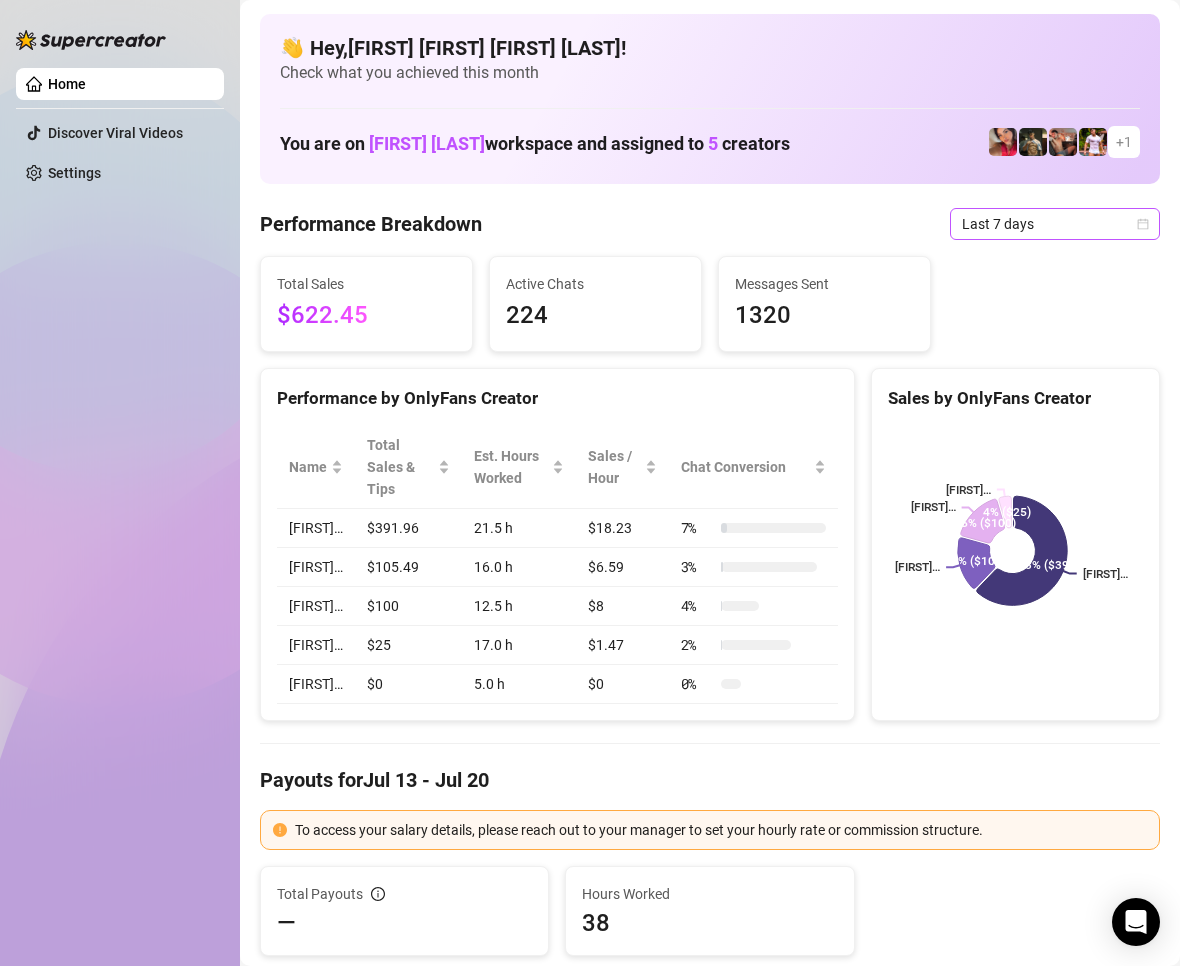 click on "Last 7 days" at bounding box center [1055, 224] 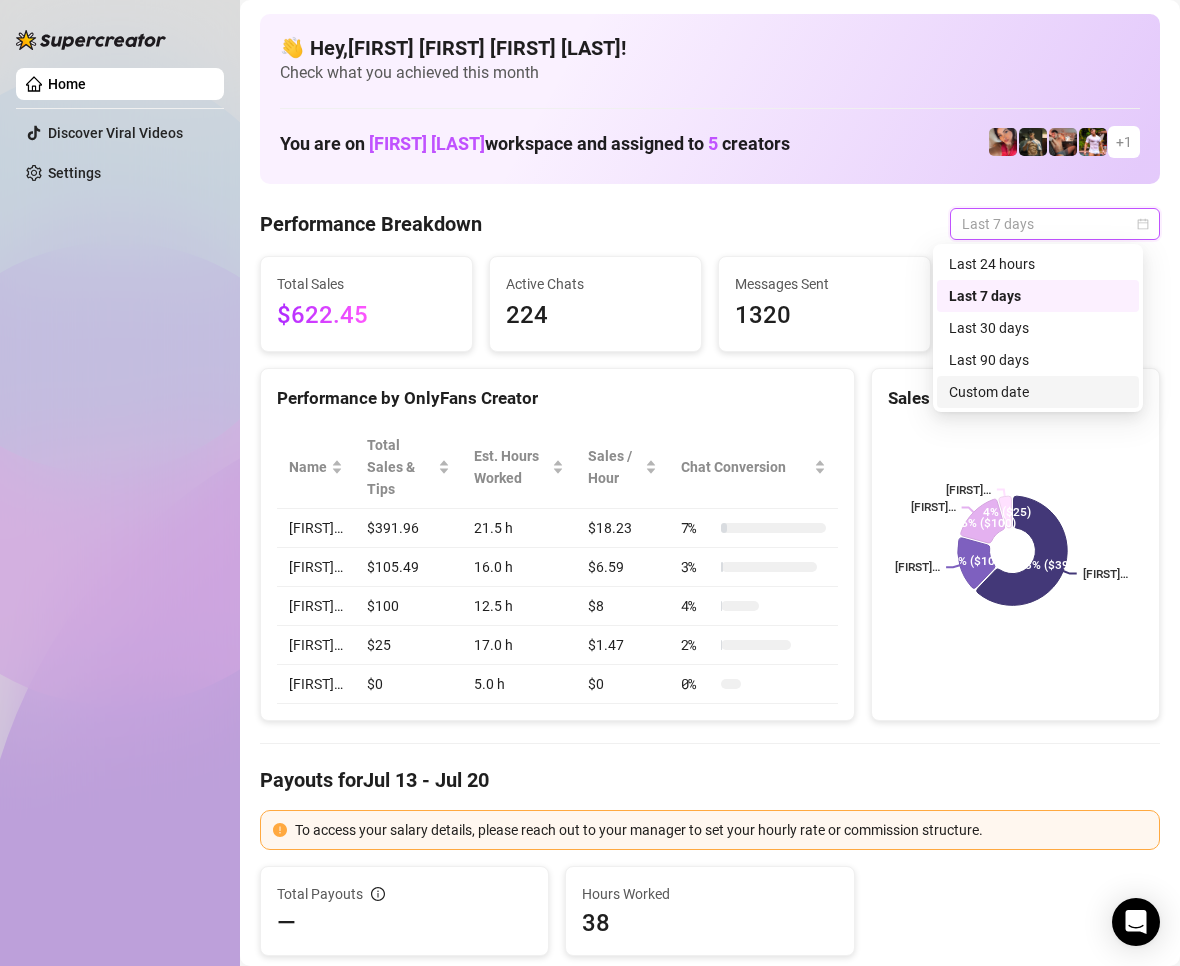 click on "Custom date" at bounding box center [1038, 392] 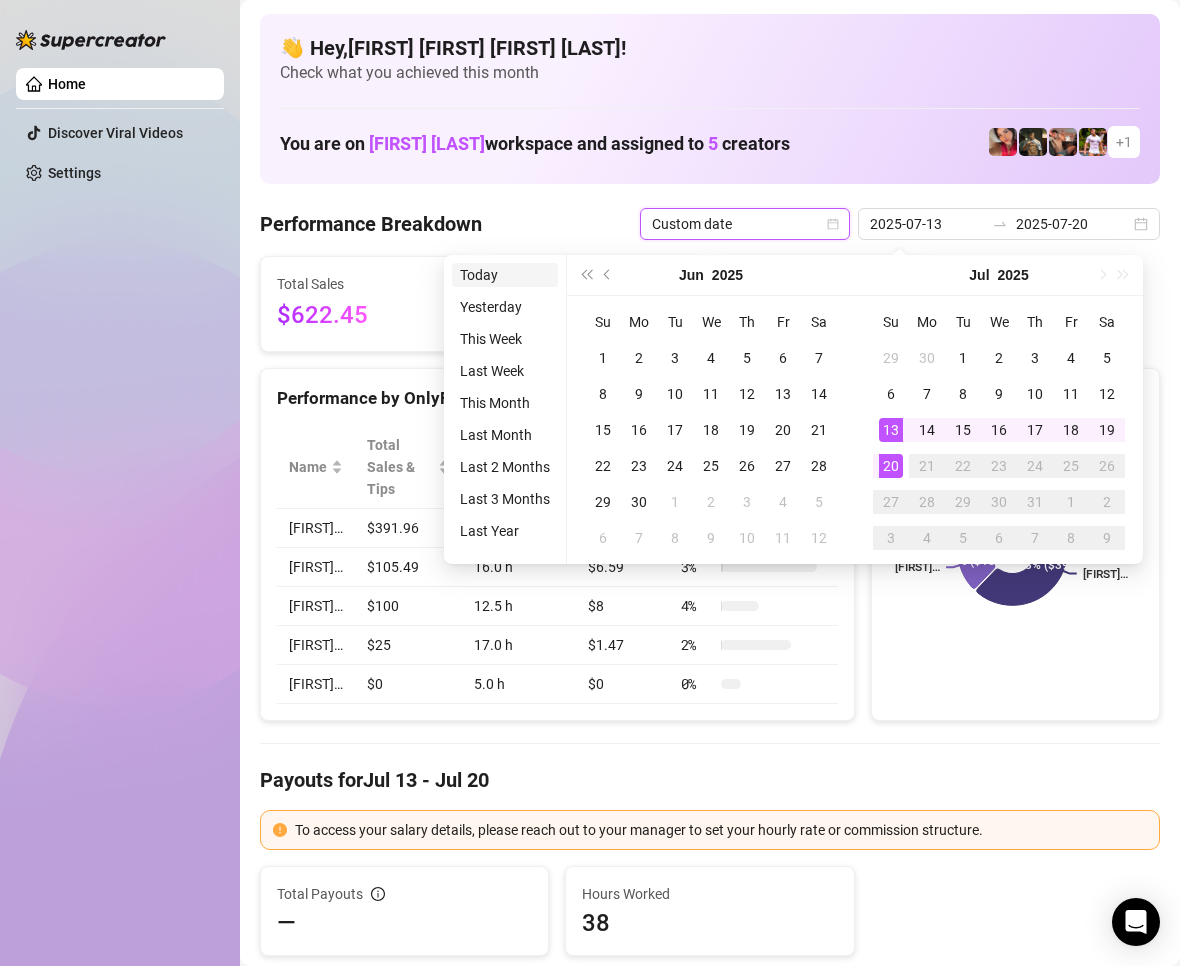 type on "2025-07-20" 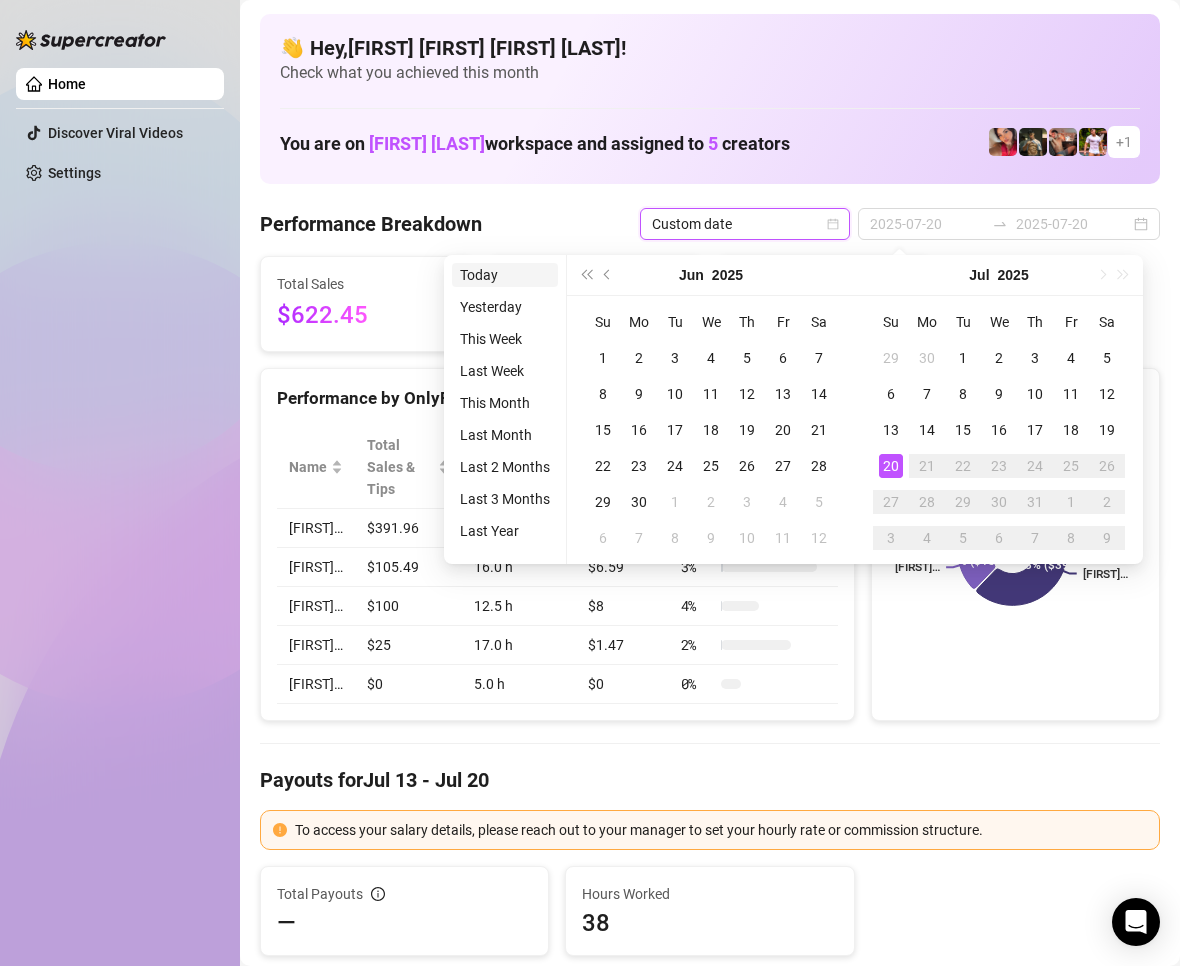 click on "Today" at bounding box center [505, 275] 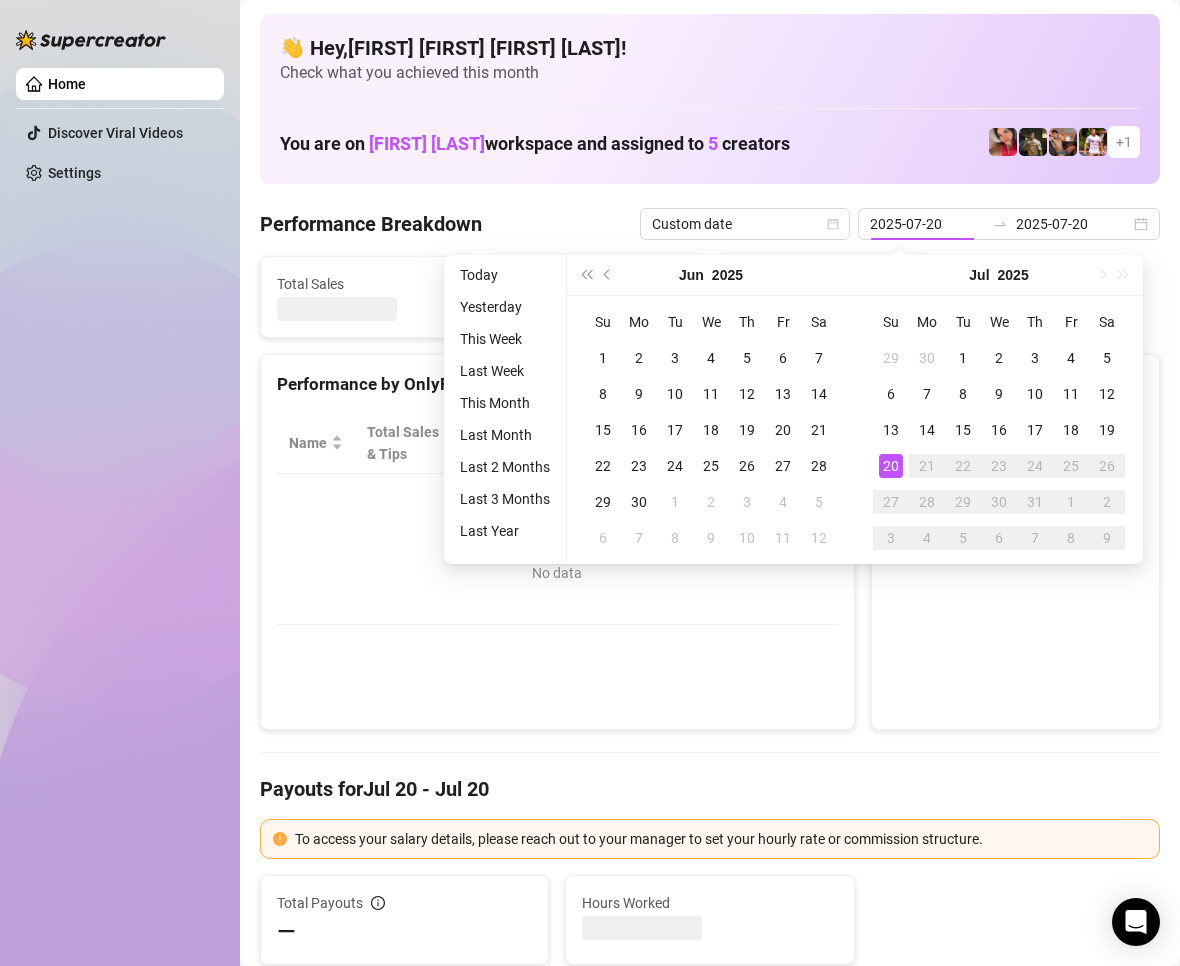 type on "2025-07-20" 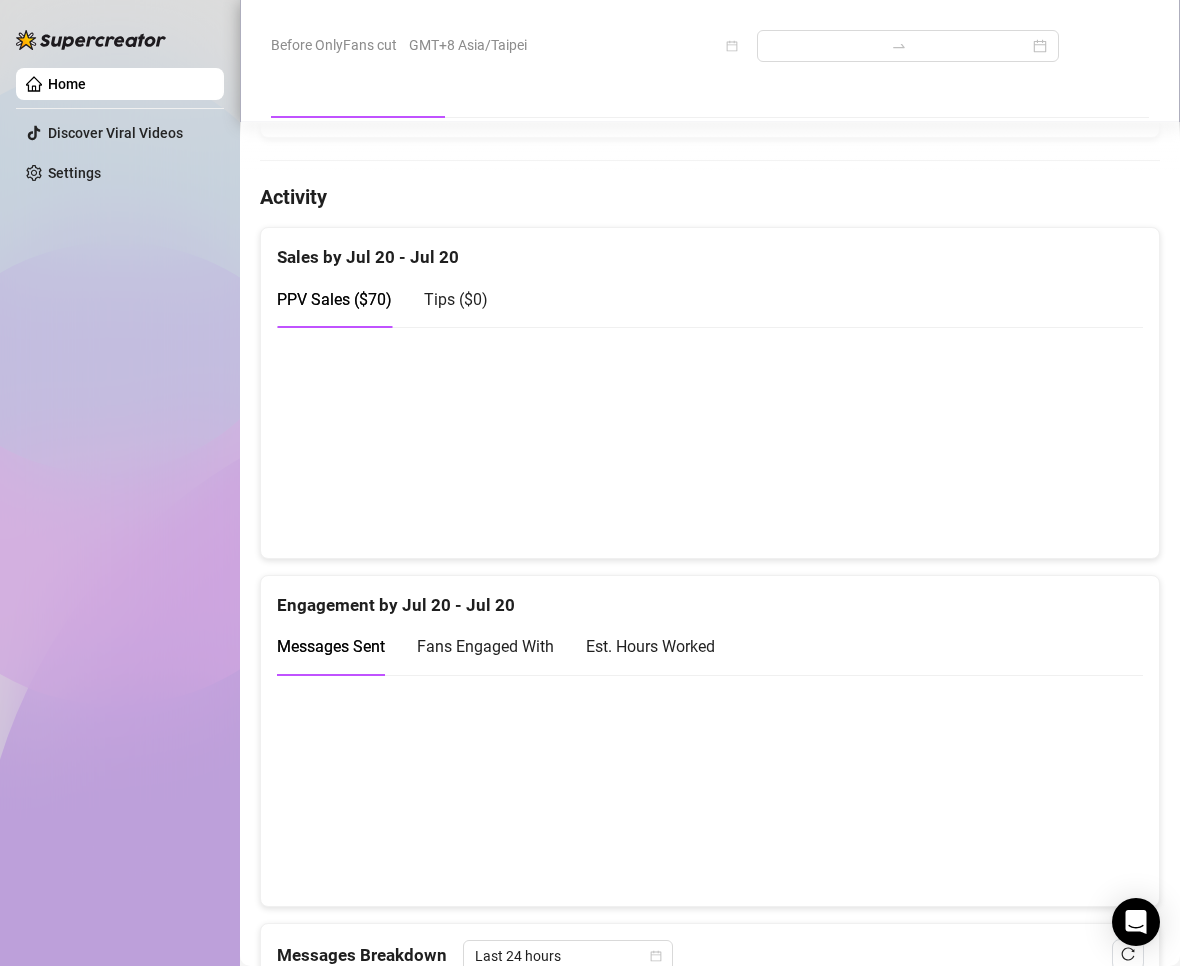 scroll, scrollTop: 1400, scrollLeft: 0, axis: vertical 